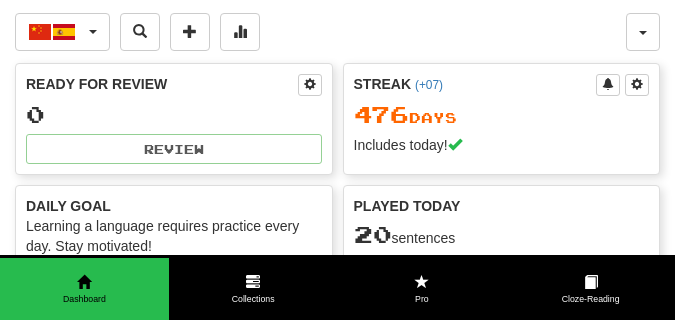 scroll, scrollTop: 0, scrollLeft: 0, axis: both 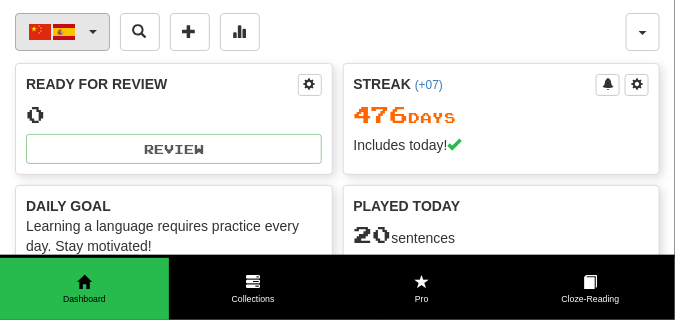 click on "中文  /  Español" at bounding box center [62, 32] 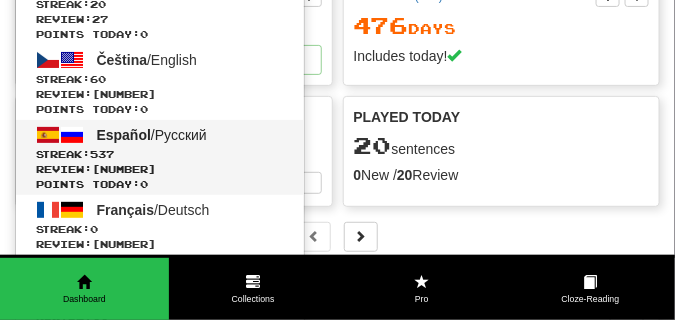 scroll, scrollTop: 100, scrollLeft: 0, axis: vertical 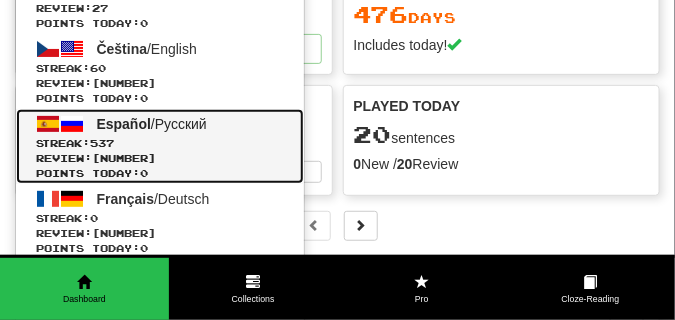 click on "Español" at bounding box center (124, 124) 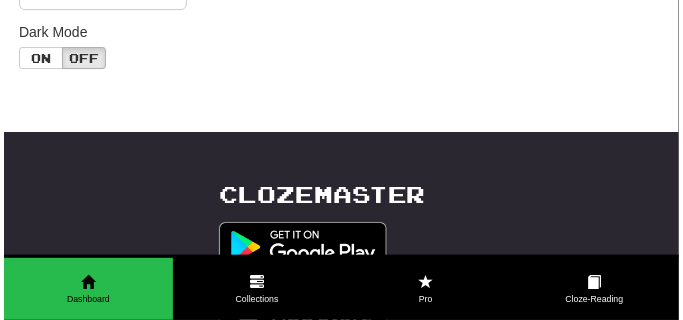 scroll, scrollTop: 1000, scrollLeft: 0, axis: vertical 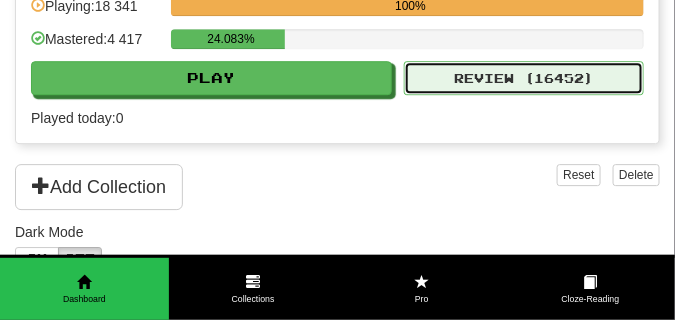 click on "Review ( 16452 )" at bounding box center [524, 78] 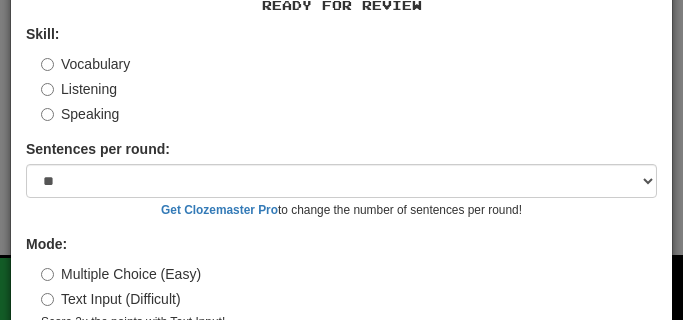 scroll, scrollTop: 186, scrollLeft: 0, axis: vertical 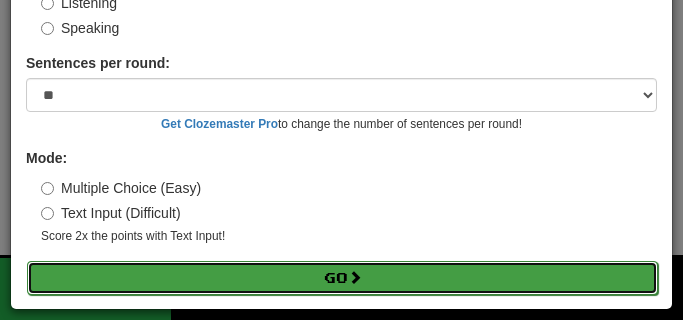 click on "Go" at bounding box center [342, 278] 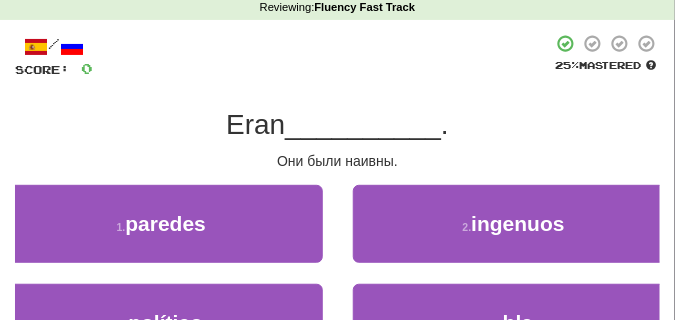 scroll, scrollTop: 150, scrollLeft: 0, axis: vertical 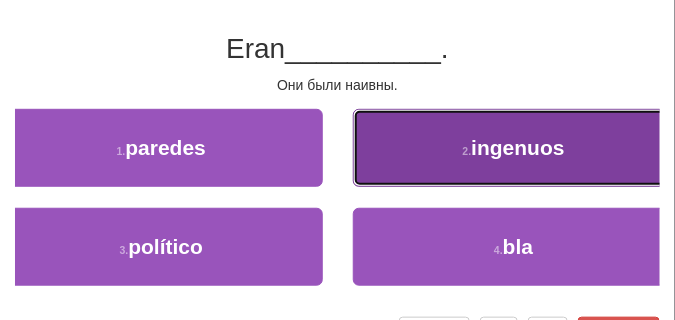 click on "[NUMBER] . ingenuos" at bounding box center (514, 148) 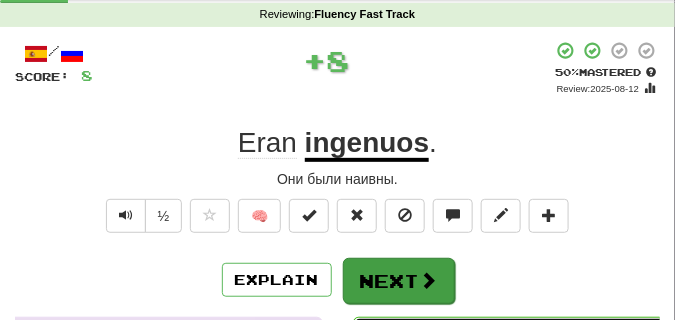 scroll, scrollTop: 50, scrollLeft: 0, axis: vertical 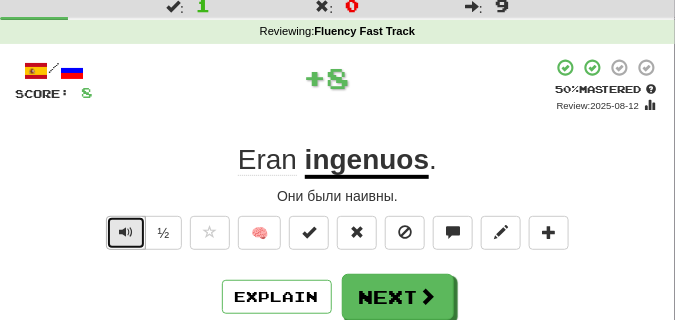 click at bounding box center [126, 232] 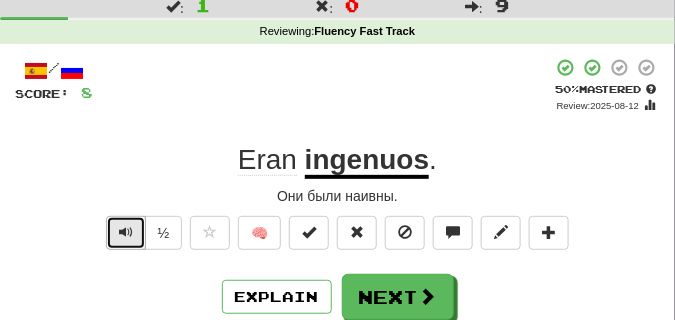click at bounding box center (126, 232) 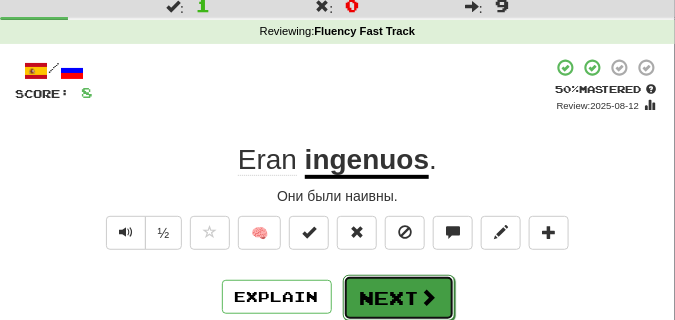 click on "Next" at bounding box center [399, 298] 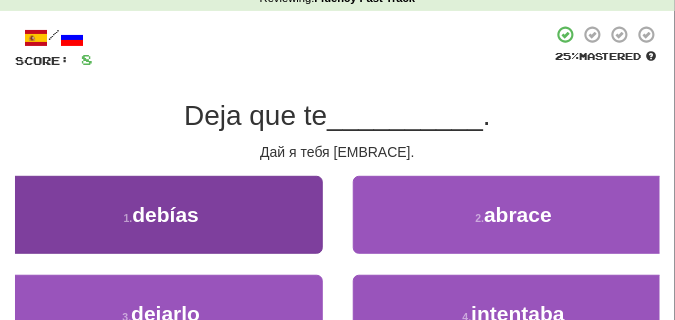 scroll, scrollTop: 100, scrollLeft: 0, axis: vertical 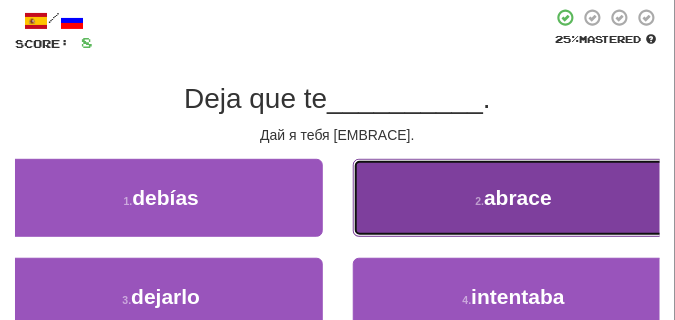 click on "[NUMBER] . abrace" at bounding box center [514, 198] 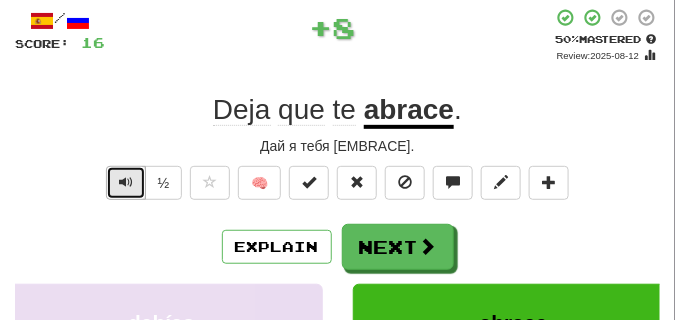 click at bounding box center (126, 182) 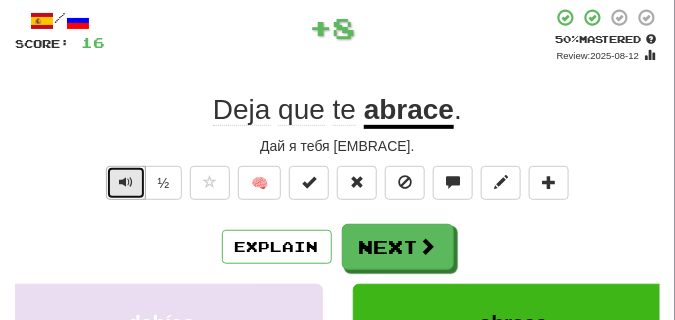 click at bounding box center (126, 182) 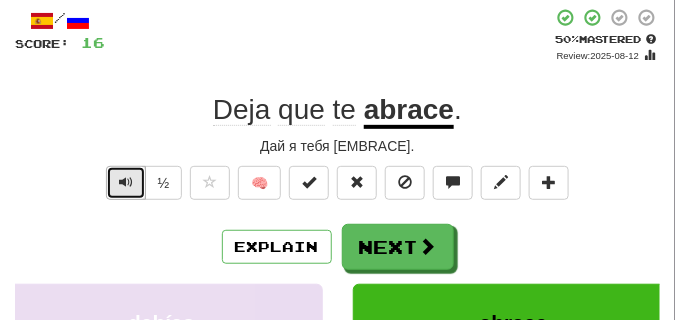 click at bounding box center [126, 182] 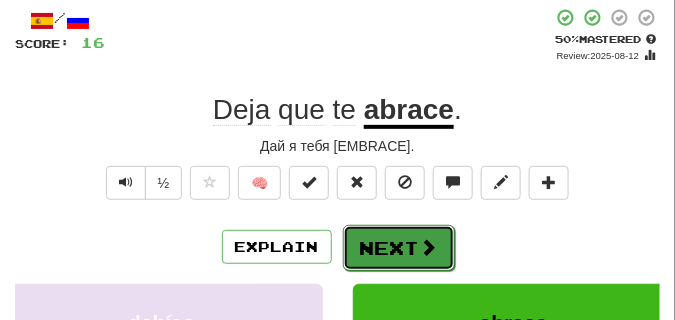 click on "Next" at bounding box center (399, 248) 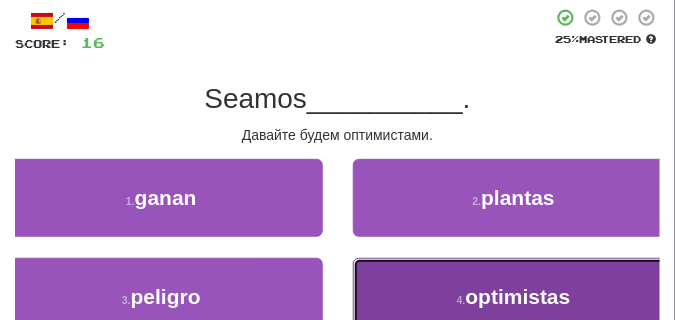 click on "[NUMBER] . optimistas" at bounding box center [514, 297] 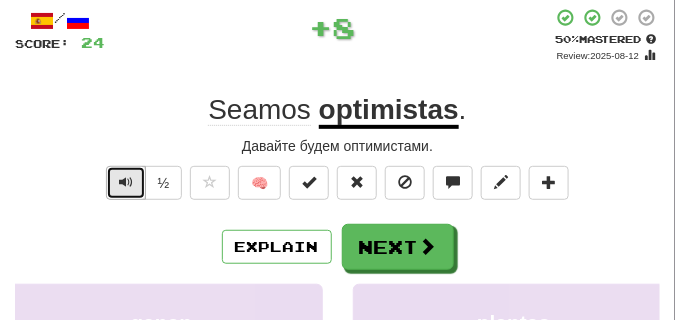 click at bounding box center [126, 182] 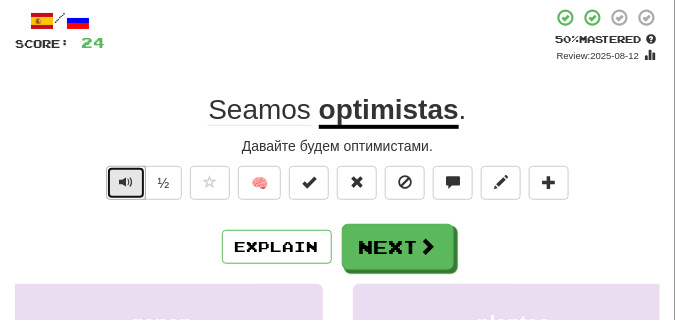 click at bounding box center (126, 182) 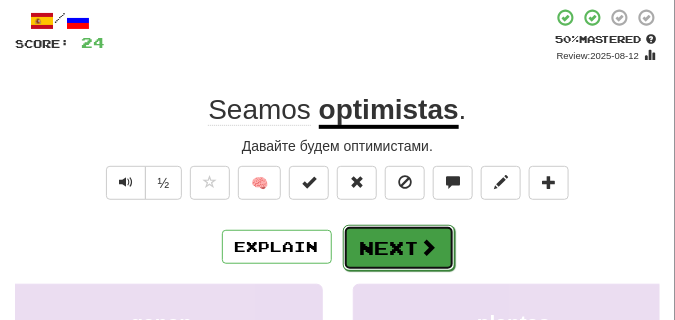 click on "Next" at bounding box center (399, 248) 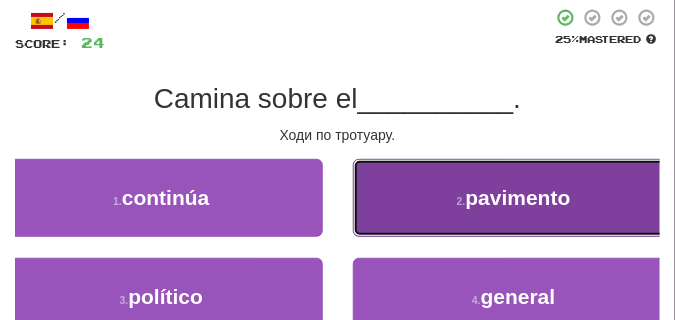 click on "2 .  pavimento" at bounding box center [514, 198] 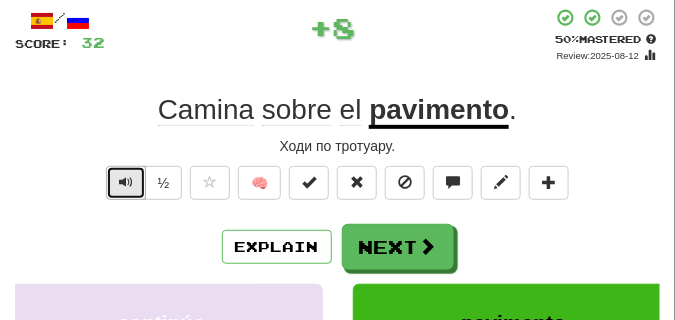 click at bounding box center [126, 182] 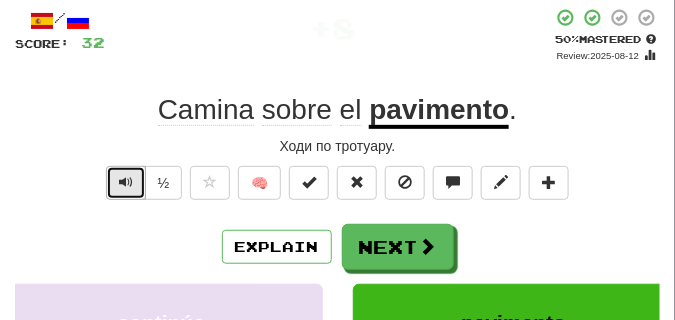 click at bounding box center (126, 182) 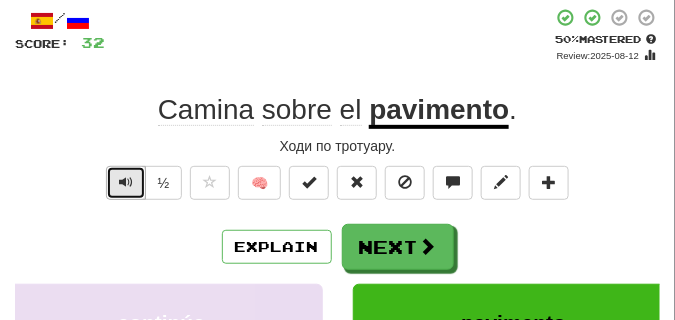 click at bounding box center (126, 182) 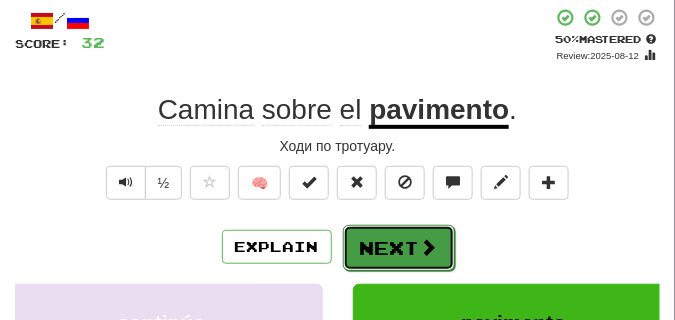 click on "Next" at bounding box center (399, 248) 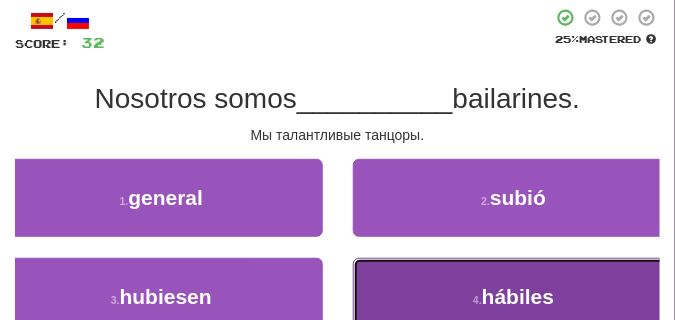 click on "[NUMBER] . hábiles" at bounding box center [514, 297] 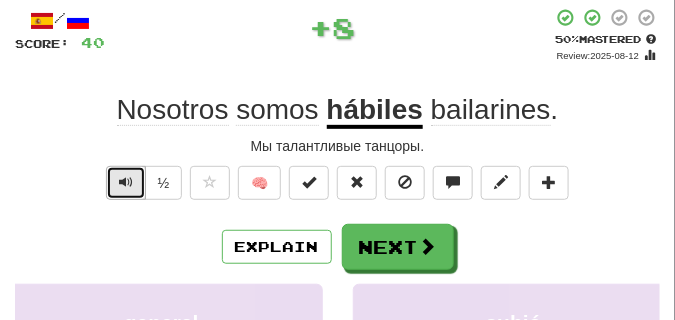 click at bounding box center [126, 183] 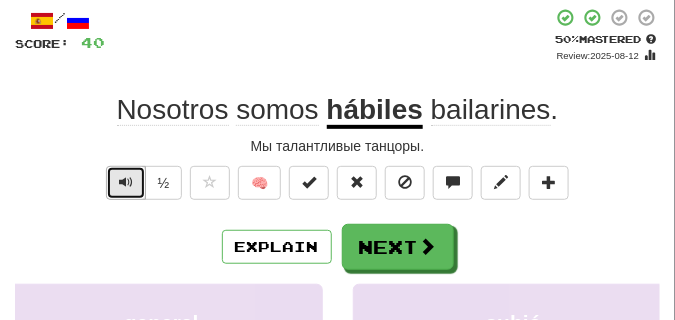 click at bounding box center (126, 183) 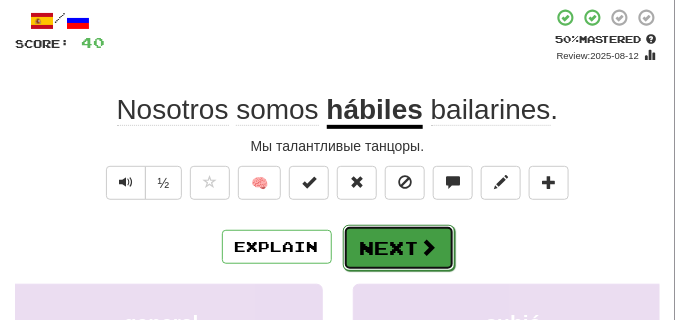 click on "Next" at bounding box center (399, 248) 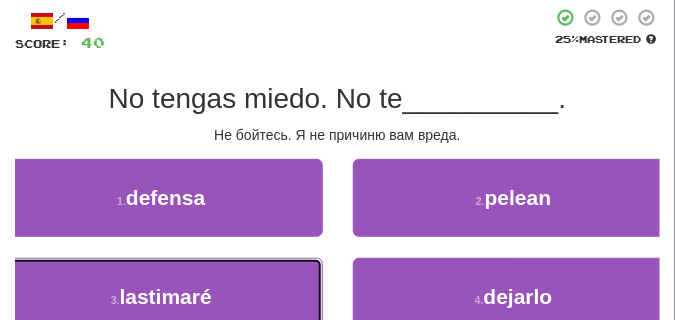 click on "[NUMBER] . lastimaré" at bounding box center [161, 297] 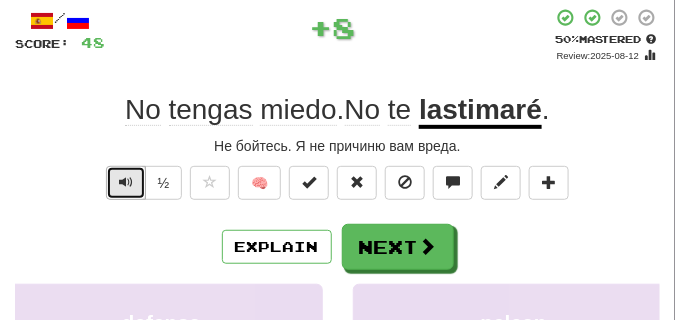 click at bounding box center [126, 182] 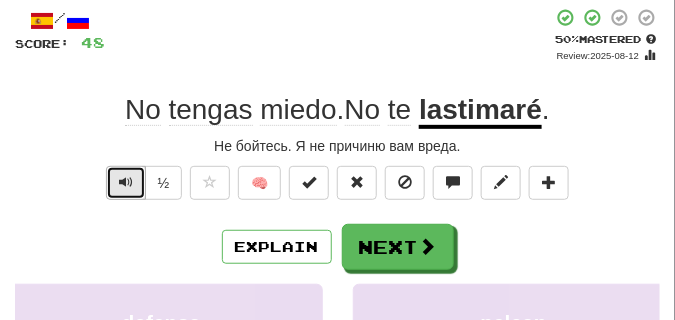click at bounding box center (126, 182) 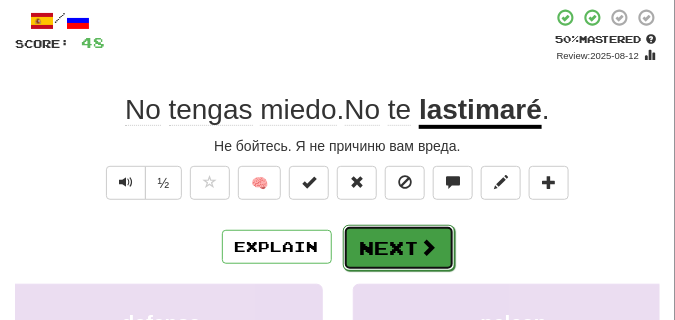 click on "Next" at bounding box center (399, 248) 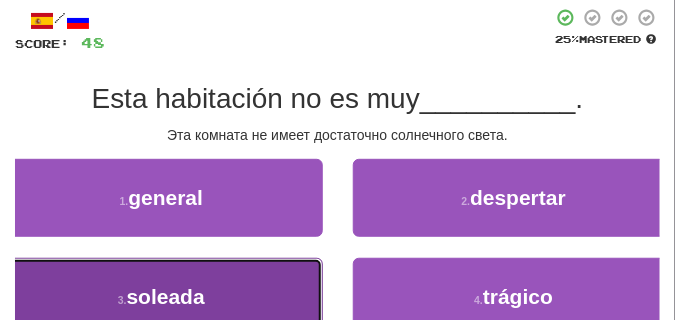 click on "[NUMBER] . soleada" at bounding box center [161, 297] 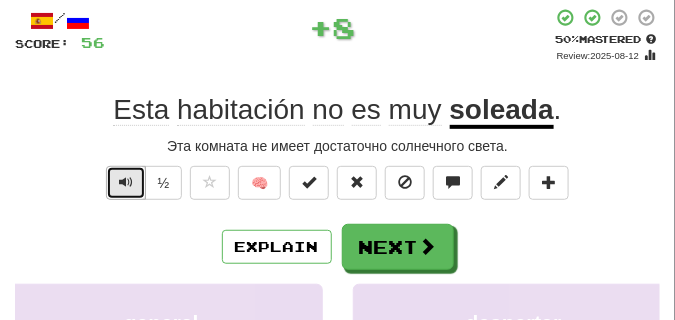 click at bounding box center (126, 182) 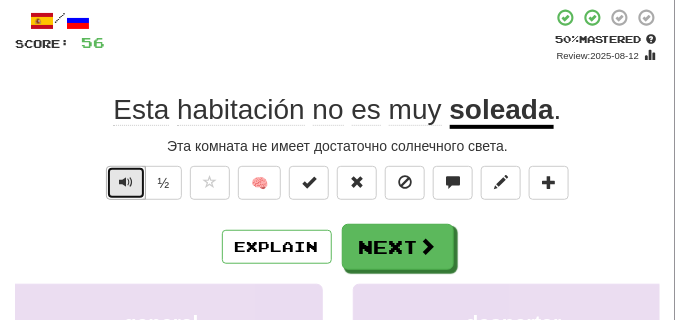 click at bounding box center [126, 182] 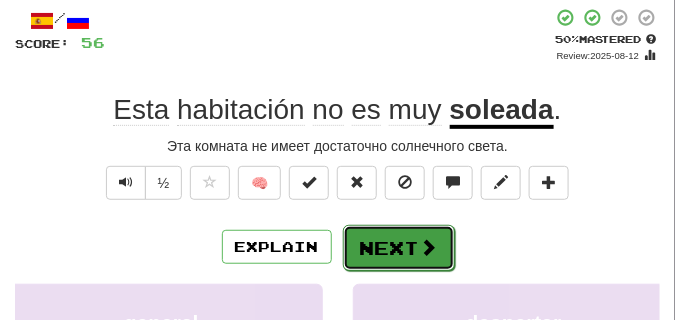 click on "Next" at bounding box center [399, 248] 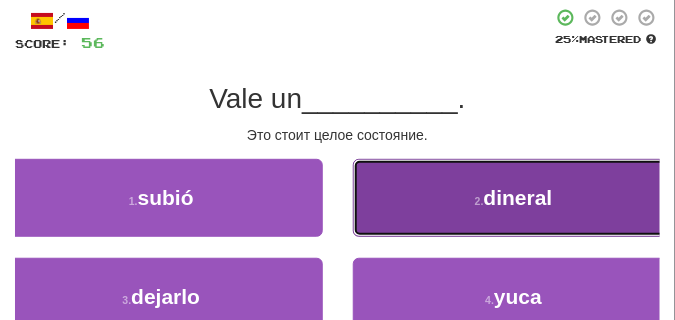 click on "[NUMBER] . dineral" at bounding box center (514, 198) 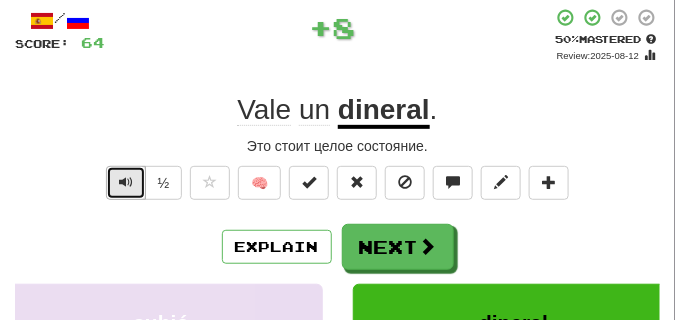click at bounding box center [126, 183] 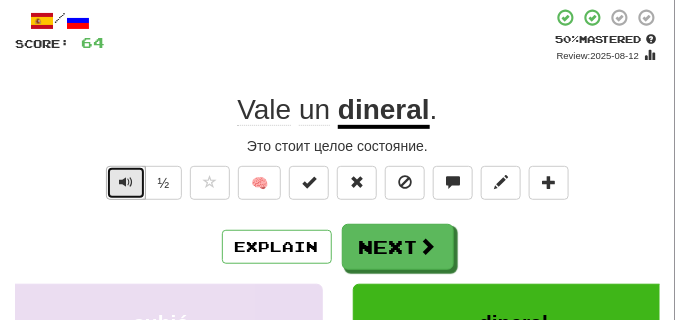 click at bounding box center (126, 183) 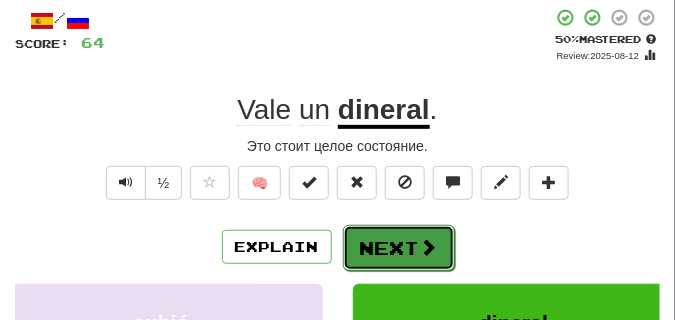 click on "Next" at bounding box center (399, 248) 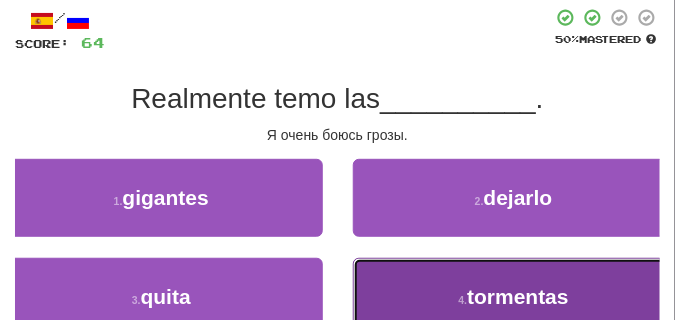 click on "[NUMBER] . tormentas" at bounding box center [514, 297] 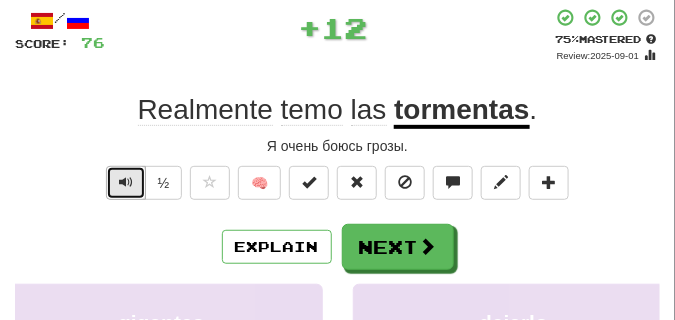 click at bounding box center [126, 183] 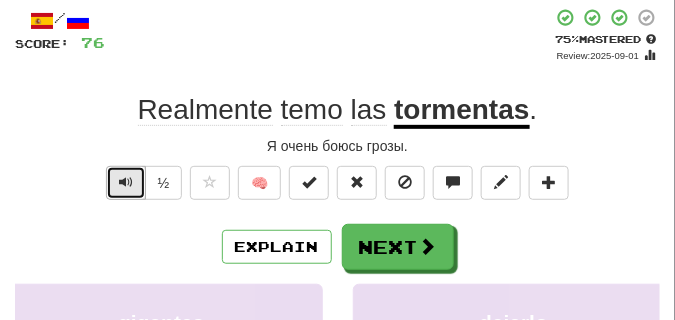 click at bounding box center [126, 183] 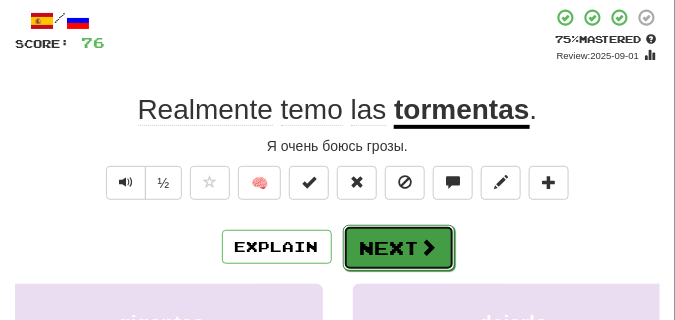 click on "Next" at bounding box center [399, 248] 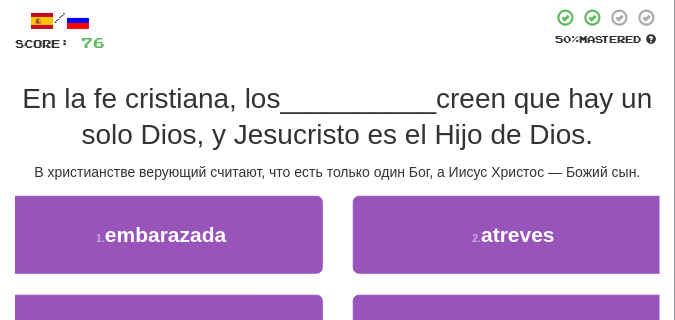 scroll, scrollTop: 150, scrollLeft: 0, axis: vertical 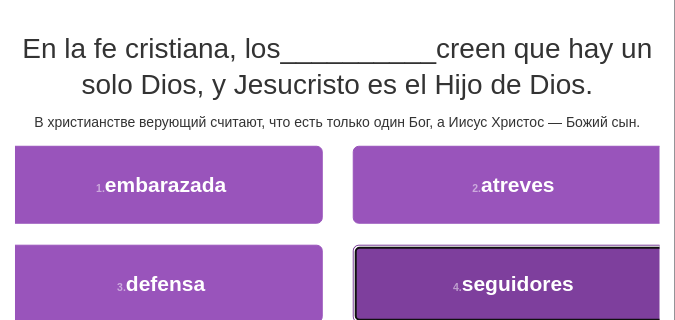 click on "[NUMBER] . seguidores" at bounding box center (514, 284) 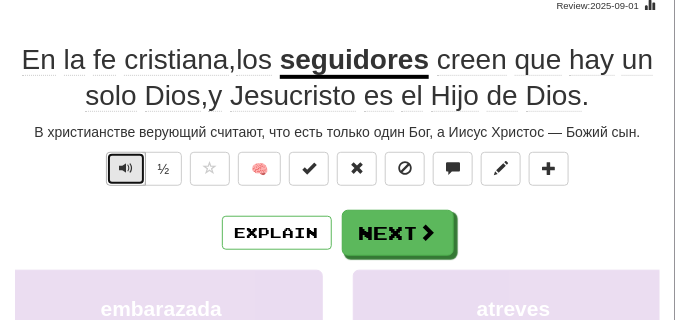 click at bounding box center (126, 168) 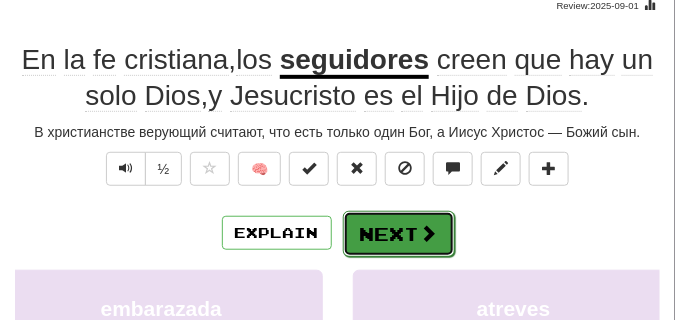 click on "Next" at bounding box center [399, 234] 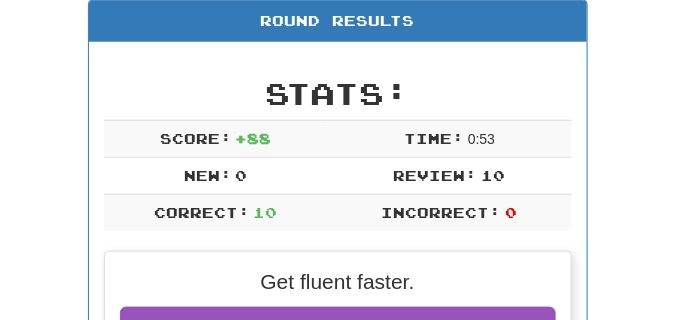 scroll, scrollTop: 138, scrollLeft: 0, axis: vertical 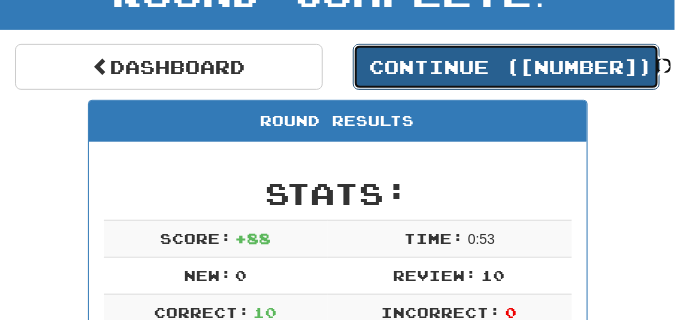 click on "Continue ( [NUMBER] )" at bounding box center (507, 67) 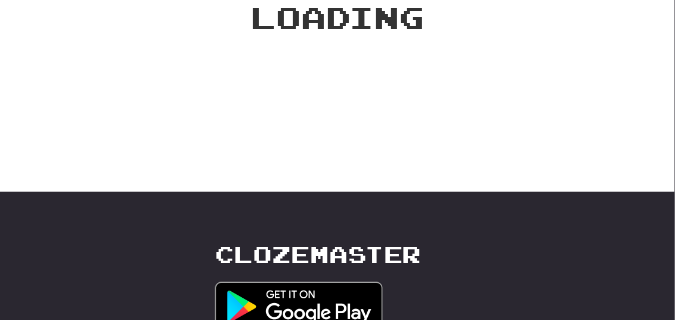 scroll, scrollTop: 138, scrollLeft: 0, axis: vertical 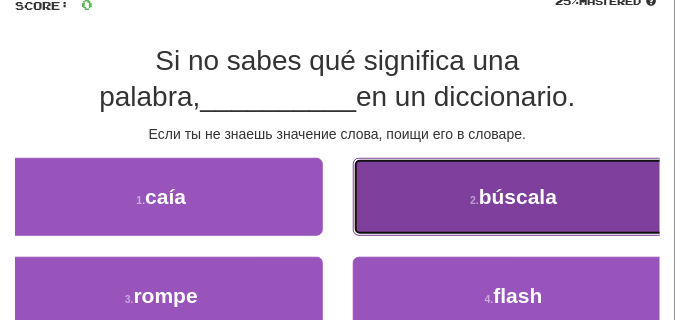 click on "[NUMBER] . búscala" at bounding box center [514, 197] 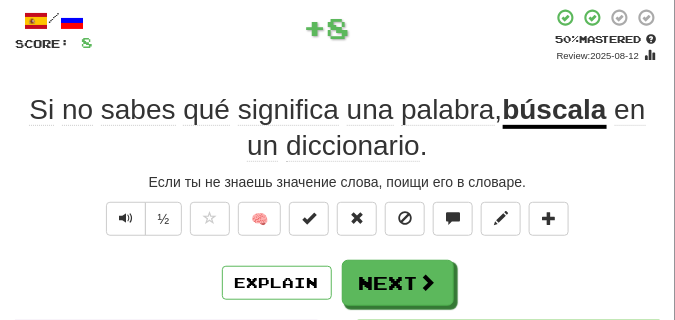 scroll, scrollTop: 150, scrollLeft: 0, axis: vertical 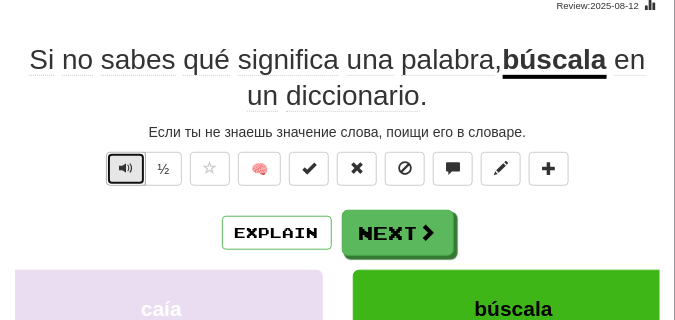 click at bounding box center [126, 168] 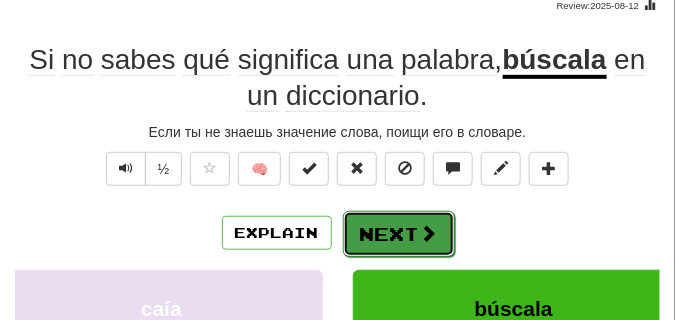 click on "Next" at bounding box center (399, 234) 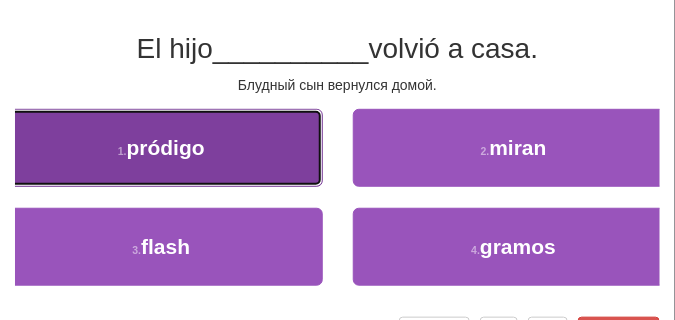 click on "pródigo" at bounding box center (166, 147) 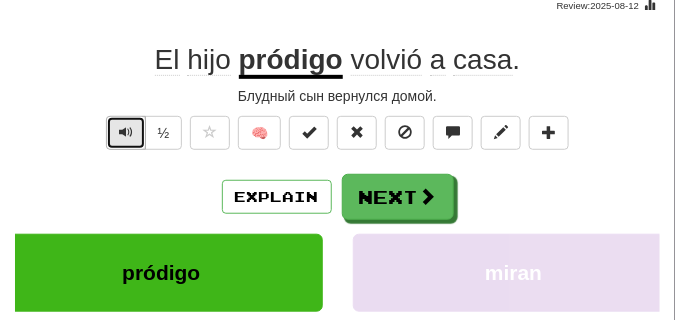 click at bounding box center (126, 132) 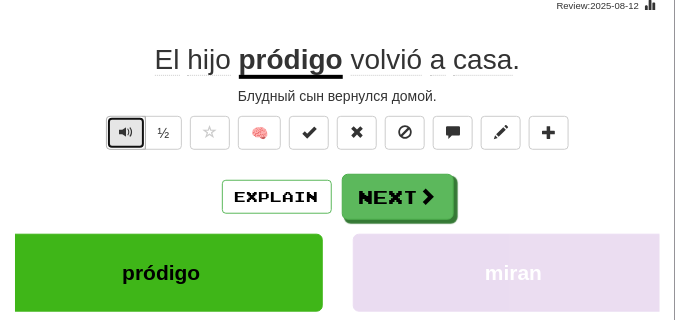 click at bounding box center [126, 132] 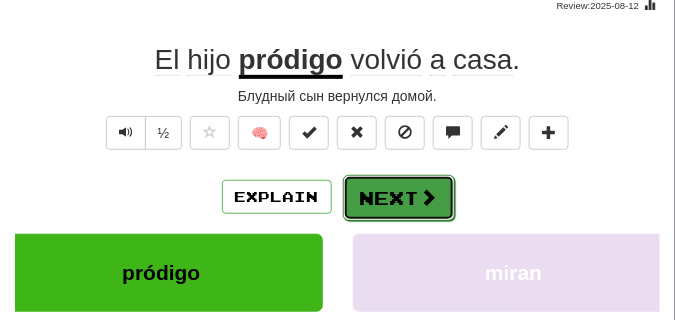 click on "Next" at bounding box center [399, 198] 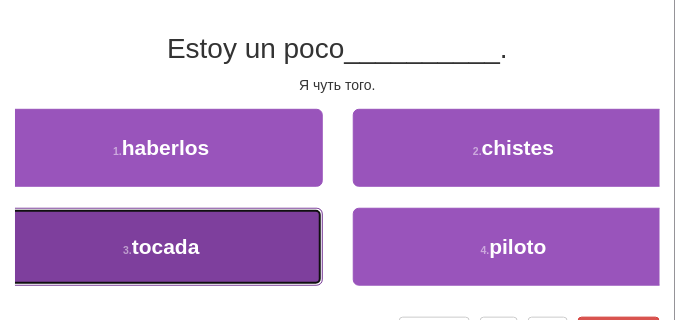 click on "[NUMBER] . tocada" at bounding box center [161, 247] 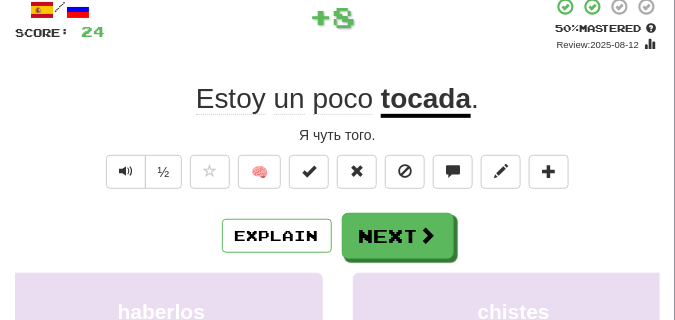 scroll, scrollTop: 100, scrollLeft: 0, axis: vertical 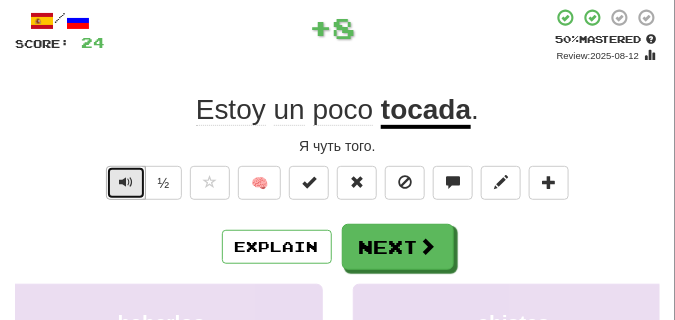 click at bounding box center [126, 183] 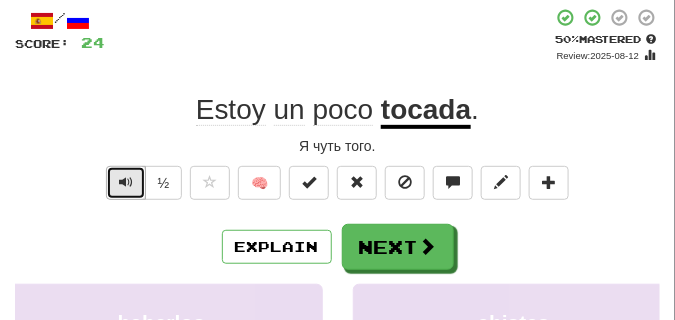 click at bounding box center [126, 182] 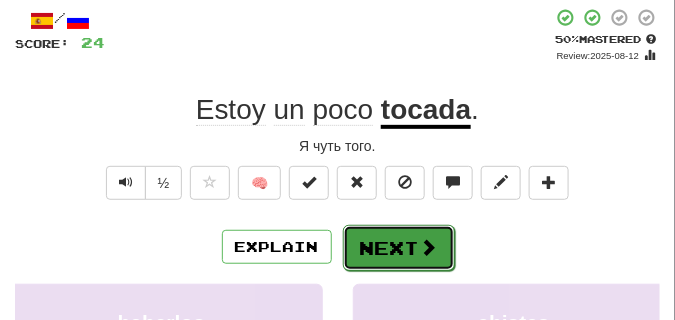 click on "Next" at bounding box center (399, 248) 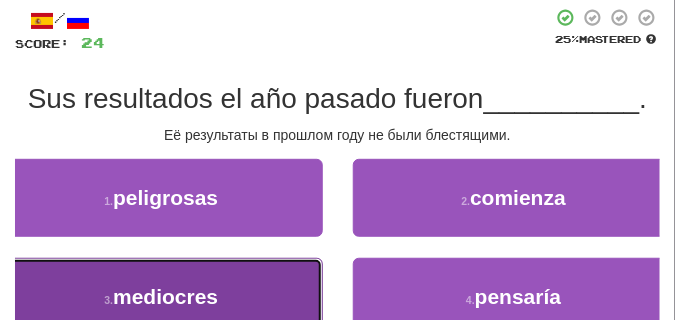 click on "[NUMBER] . mediocres" at bounding box center [161, 297] 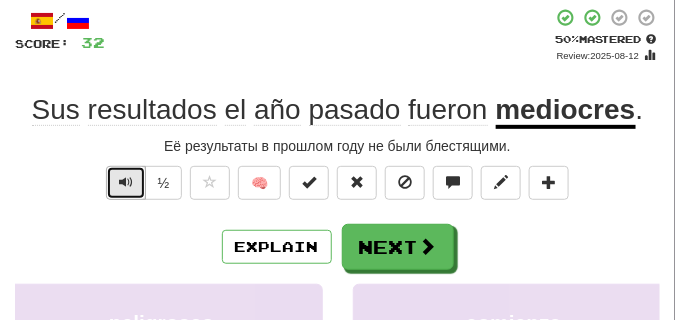 click at bounding box center (126, 183) 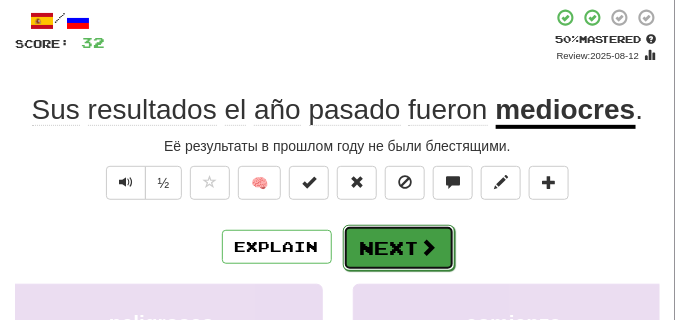 click on "Next" at bounding box center (399, 248) 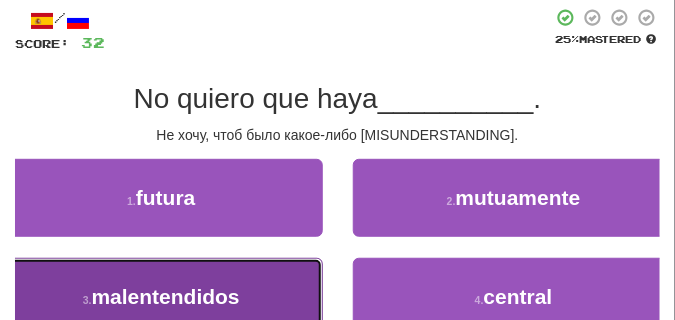 click on "[NUMBER] . malentendidos" at bounding box center (161, 297) 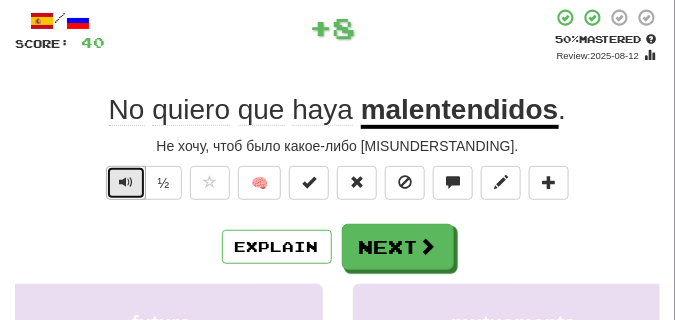 click at bounding box center [126, 182] 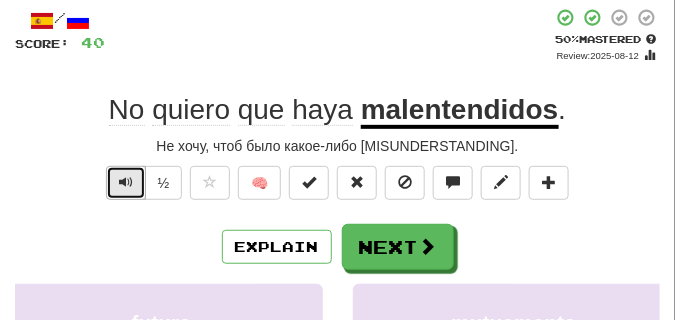 click at bounding box center (126, 182) 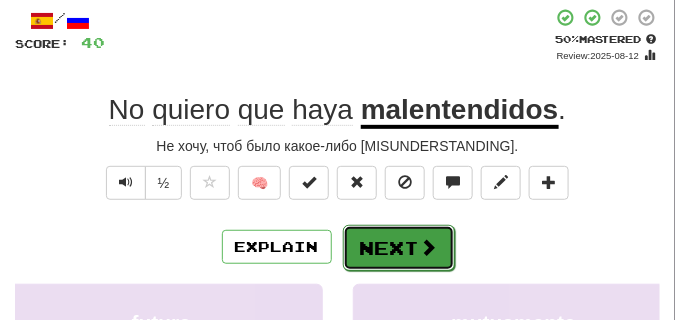 click on "Next" at bounding box center [399, 248] 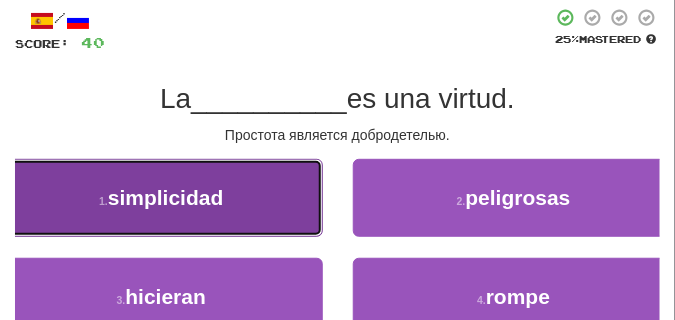 click on "[NUMBER] . simplicidad" at bounding box center (161, 198) 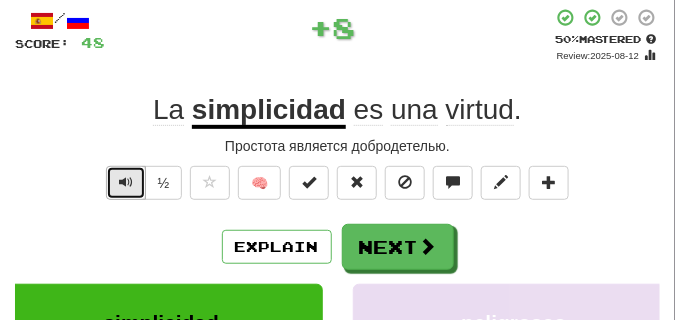 click at bounding box center (126, 183) 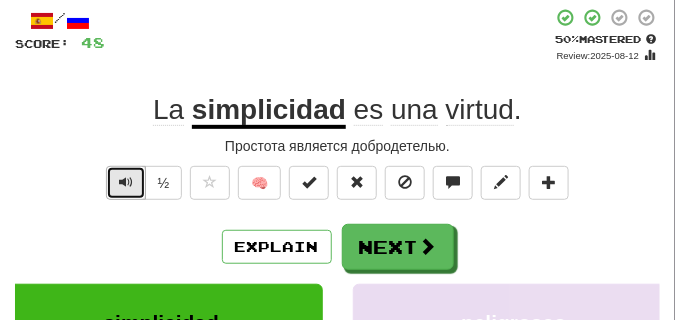 click at bounding box center (126, 183) 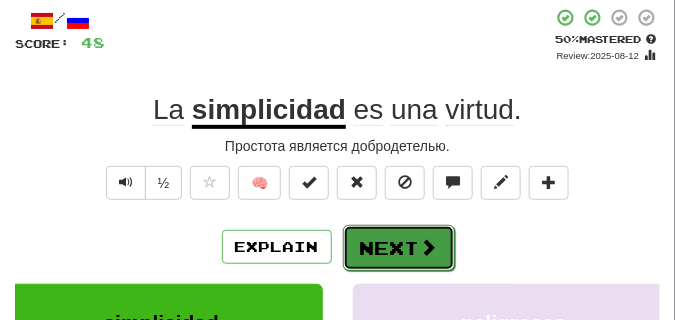 click on "Next" at bounding box center [399, 248] 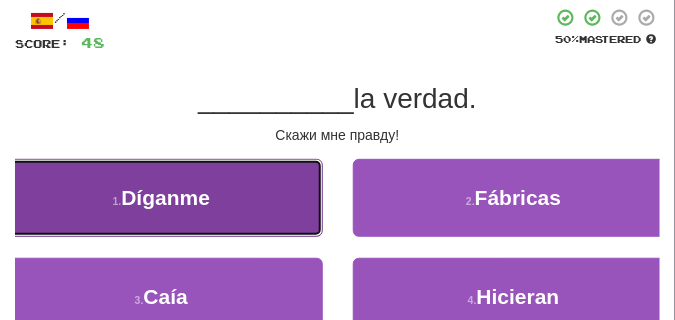 click on "[NUMBER] . Díganme" at bounding box center (161, 198) 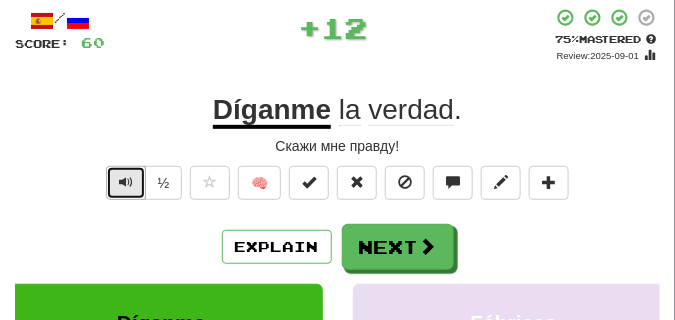 click at bounding box center [126, 183] 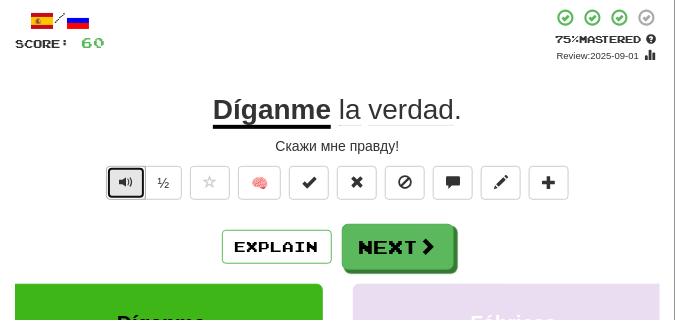 click at bounding box center [126, 183] 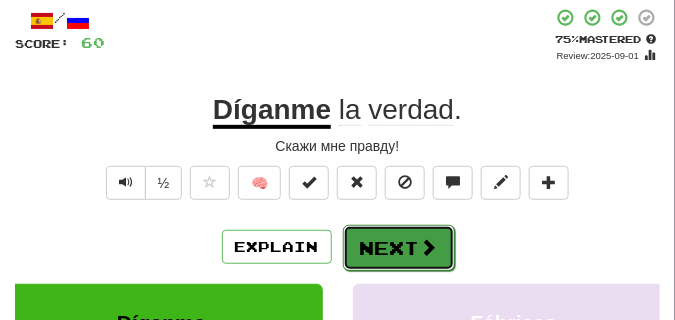 click on "Next" at bounding box center (399, 248) 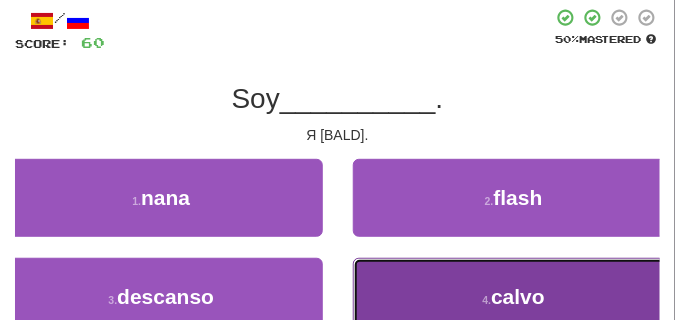 click on "[NUMBER] . calvo" at bounding box center (514, 297) 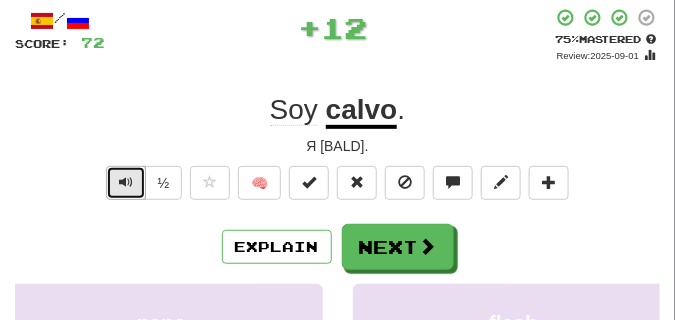 click at bounding box center [126, 182] 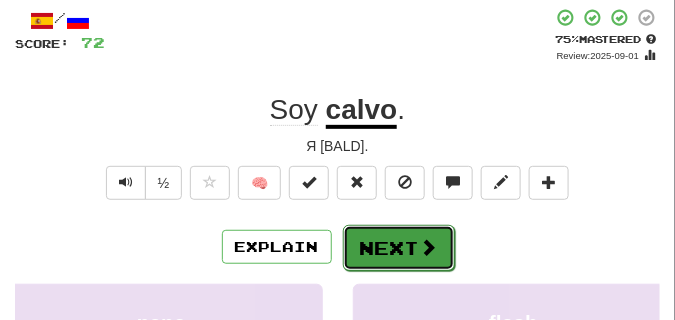 click on "Next" at bounding box center [399, 248] 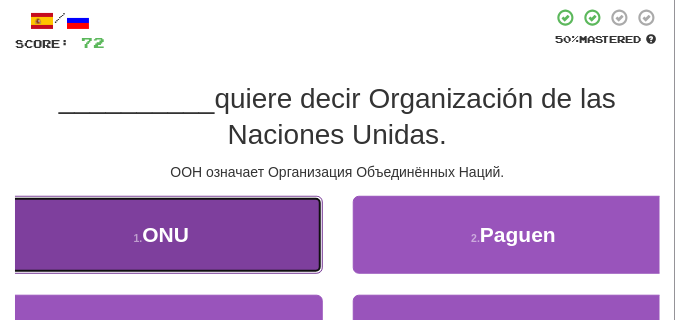 click on "[NUMBER] . ONU" at bounding box center [161, 235] 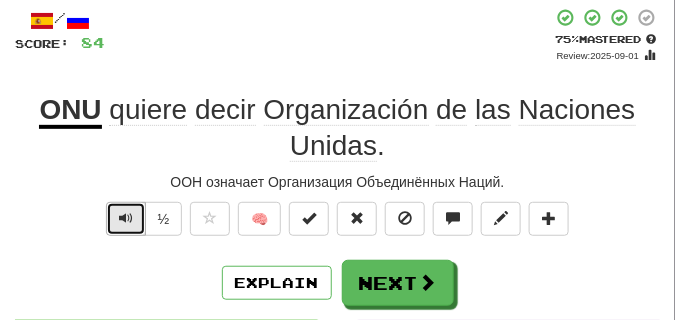 click at bounding box center [126, 219] 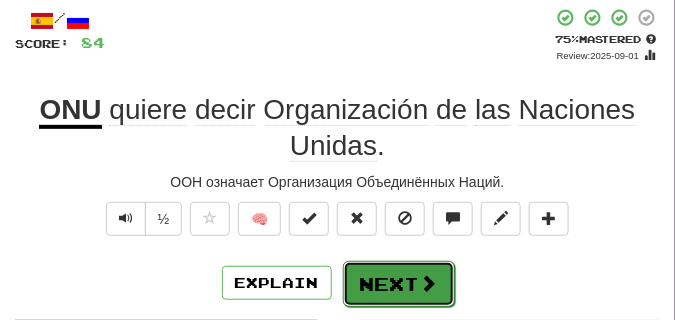 click on "Next" at bounding box center (399, 284) 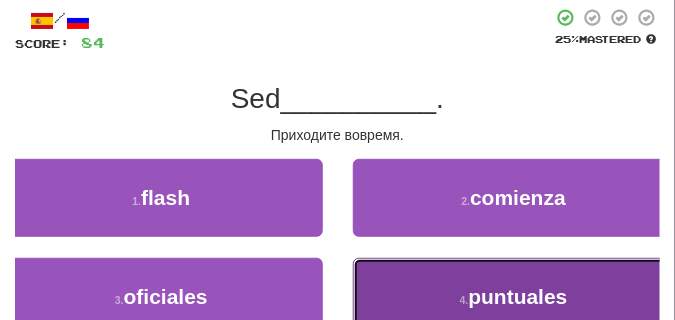 click on "[NUMBER] . puntuales" at bounding box center (514, 297) 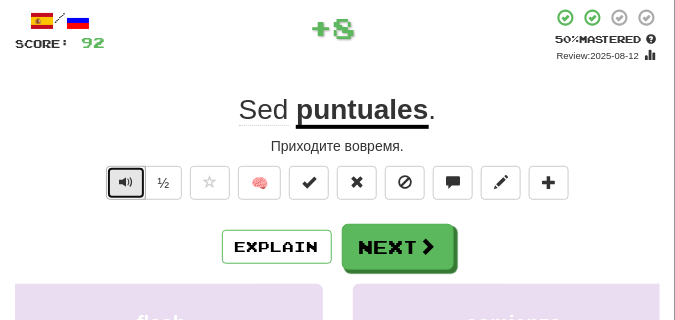 click at bounding box center (126, 182) 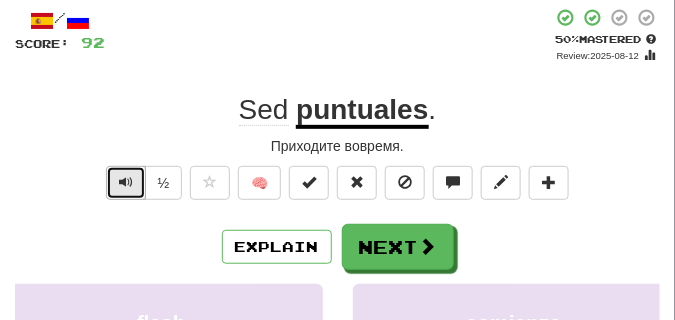 click at bounding box center [126, 182] 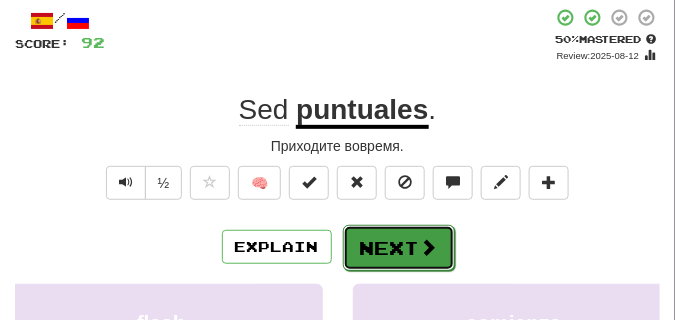 click on "Next" at bounding box center [399, 248] 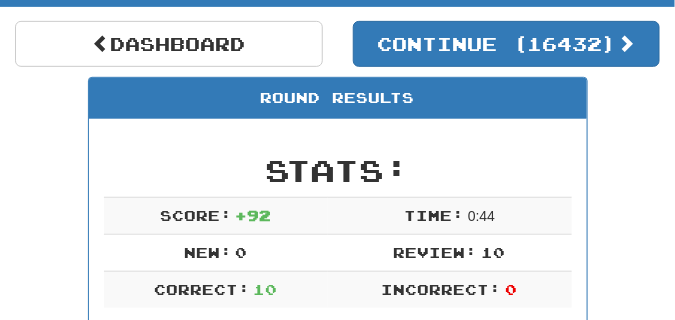 scroll, scrollTop: 138, scrollLeft: 0, axis: vertical 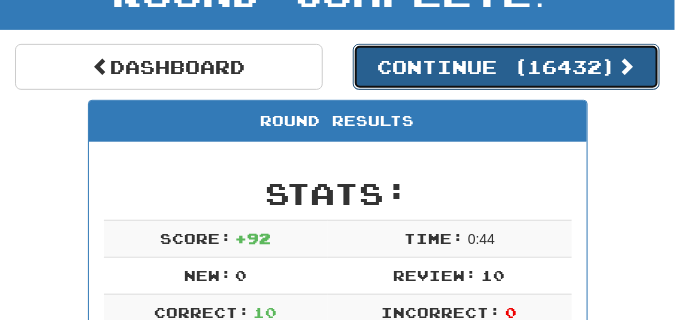 click on "Continue ( [NUMBER] )" at bounding box center (507, 67) 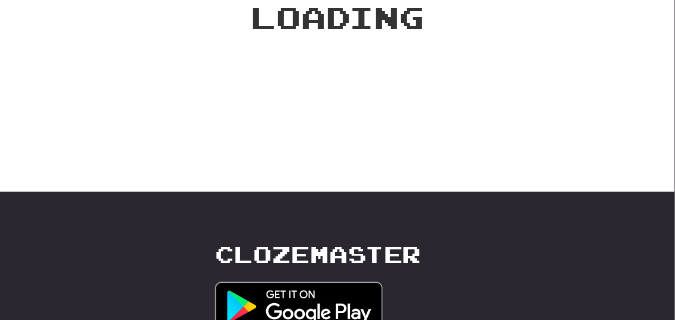 scroll, scrollTop: 138, scrollLeft: 0, axis: vertical 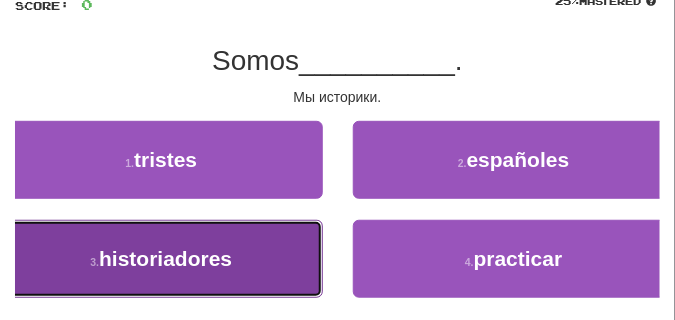 click on "[NUMBER] . historiadores" at bounding box center (161, 259) 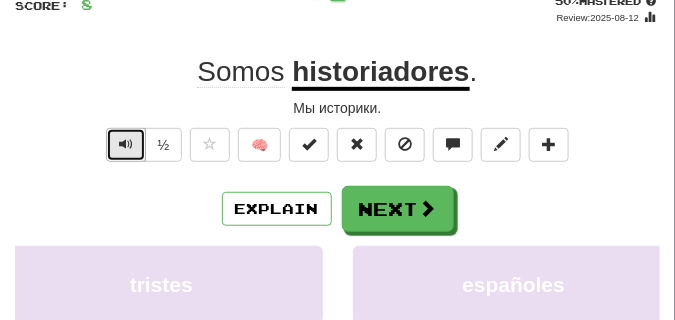 click at bounding box center [126, 144] 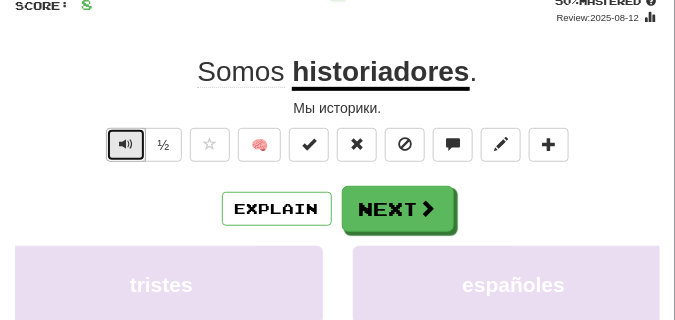 click at bounding box center (126, 144) 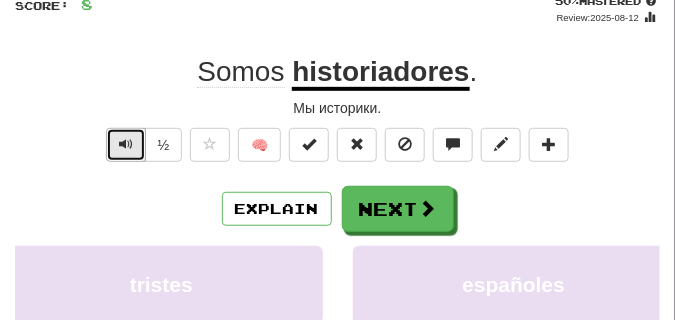 click at bounding box center (126, 144) 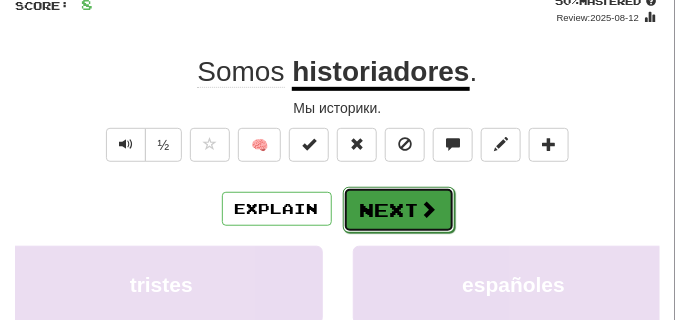 click at bounding box center (429, 209) 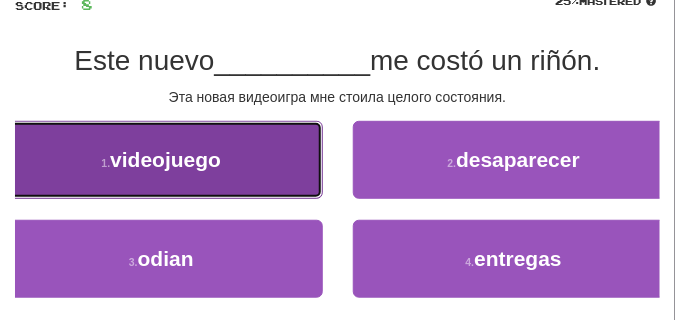 click on "[NUMBER] . videojuego" at bounding box center (161, 160) 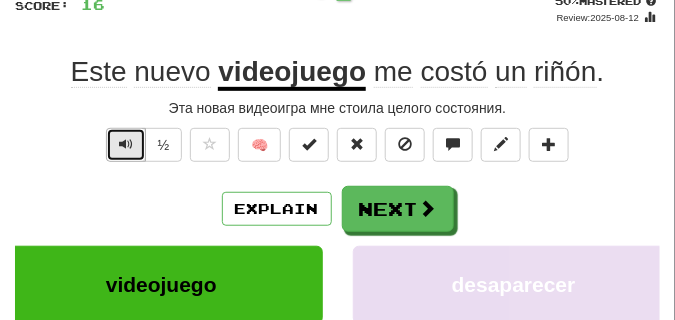 click at bounding box center (126, 144) 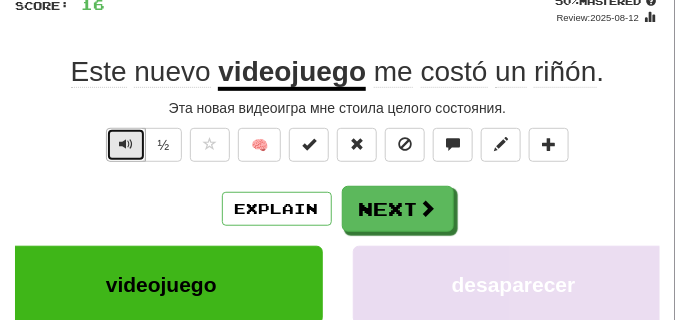 click at bounding box center [126, 144] 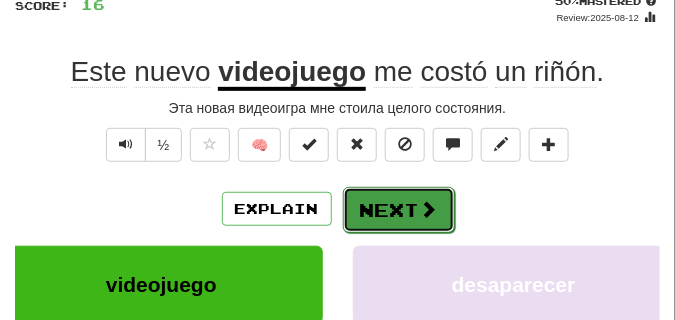 click on "Next" at bounding box center (399, 210) 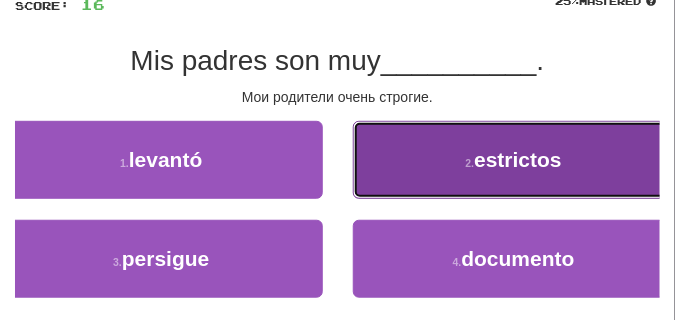 click on "[NUMBER] . estrictos" at bounding box center (514, 160) 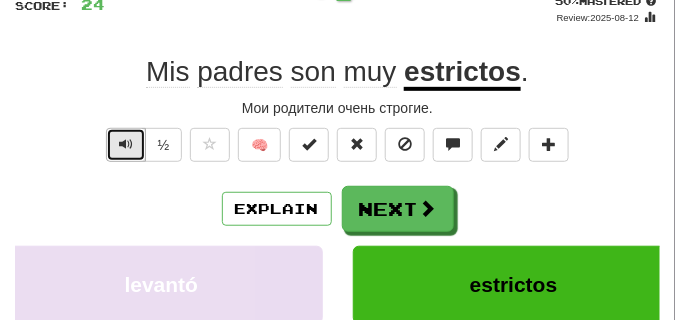click at bounding box center [126, 145] 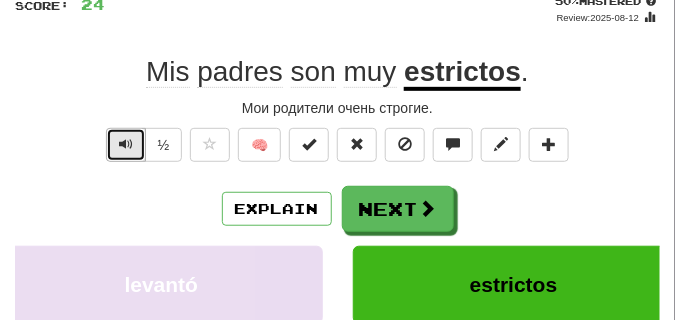 click at bounding box center (126, 145) 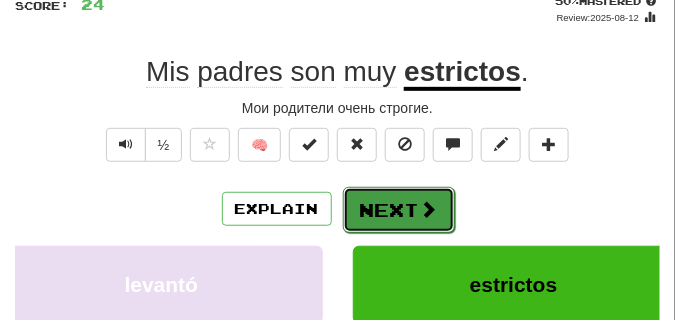 drag, startPoint x: 385, startPoint y: 201, endPoint x: 374, endPoint y: 195, distance: 12.529964 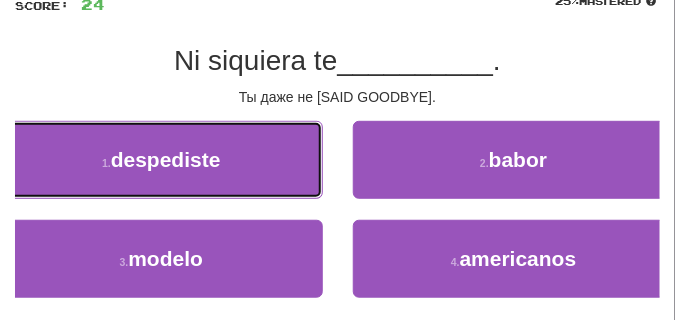 click on "[NUMBER] . despediste" at bounding box center [161, 160] 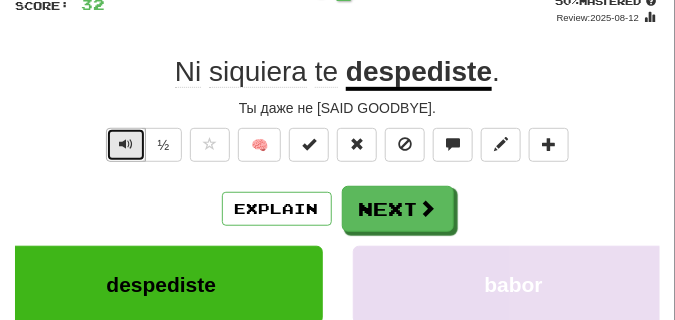 click at bounding box center [126, 145] 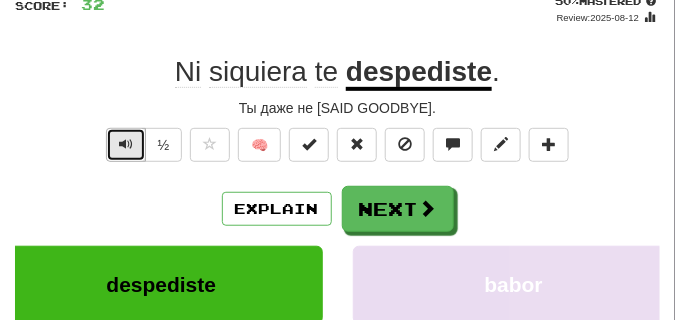 click at bounding box center (126, 145) 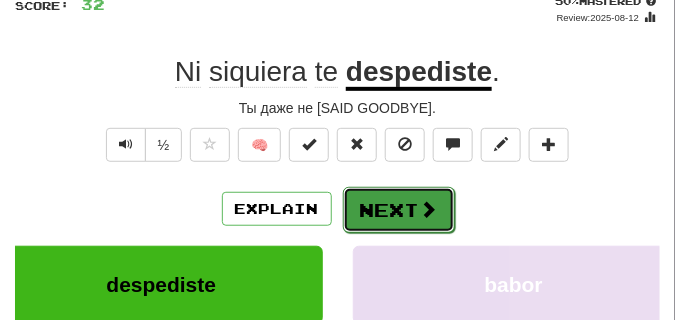 click on "Next" at bounding box center [399, 210] 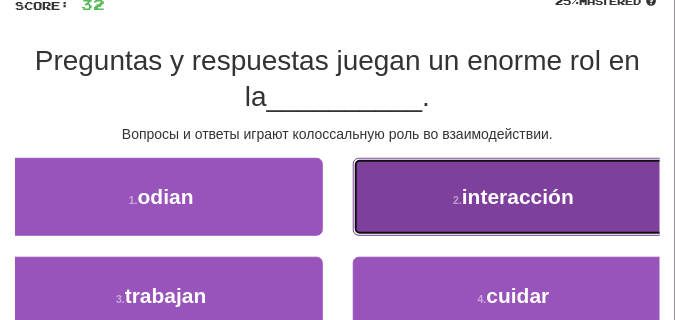 click on "[NUMBER] . interacción" at bounding box center [514, 197] 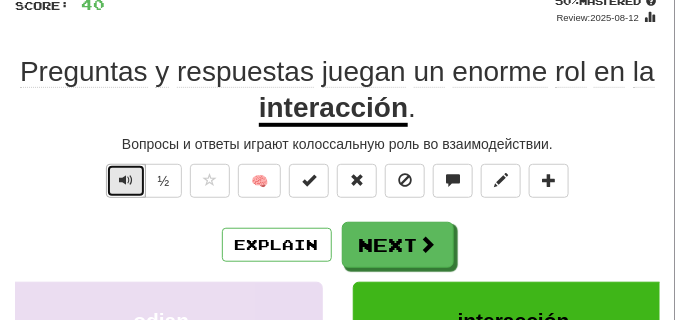 click at bounding box center [126, 180] 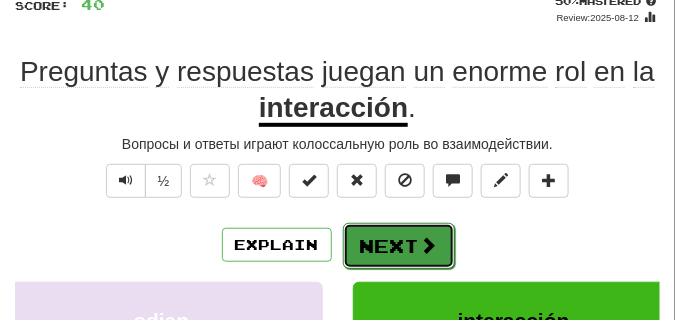click on "Next" at bounding box center (399, 246) 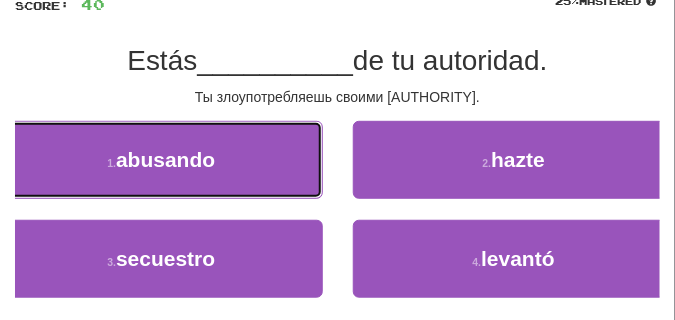 click on "[NUMBER] . abusando" at bounding box center [161, 160] 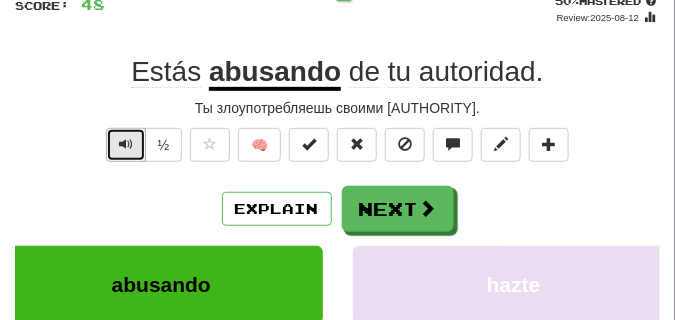 click at bounding box center (126, 144) 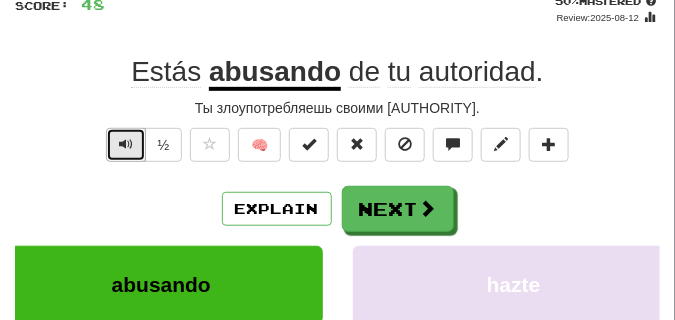click at bounding box center [126, 144] 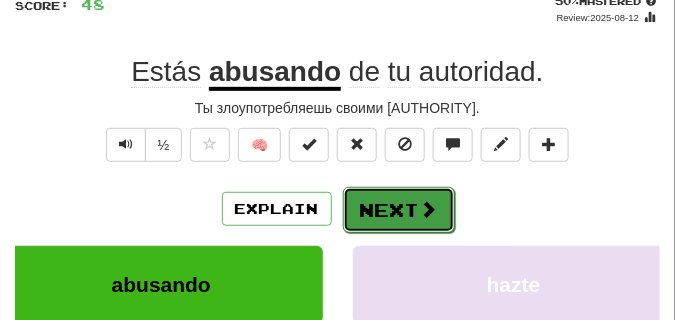 click on "Next" at bounding box center [399, 210] 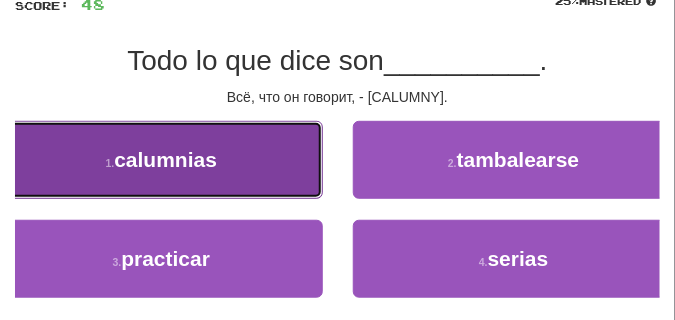 click on "[NUMBER] . calumnias" at bounding box center [161, 160] 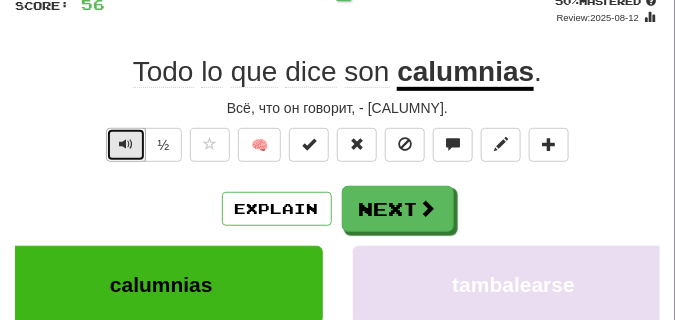 click at bounding box center (126, 144) 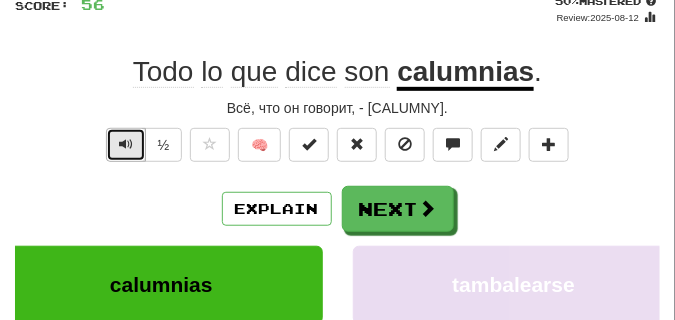 click at bounding box center [126, 144] 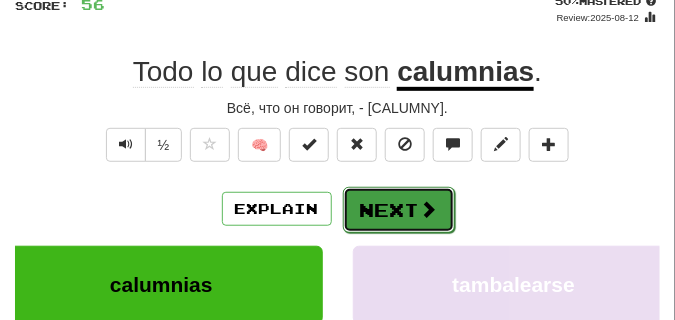 click on "Next" at bounding box center [399, 210] 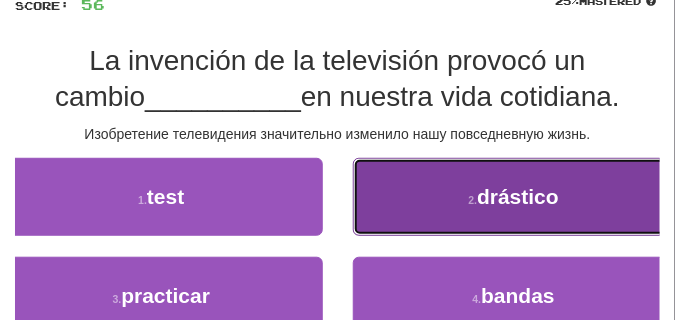 click on "[NUMBER] . drástico" at bounding box center [514, 197] 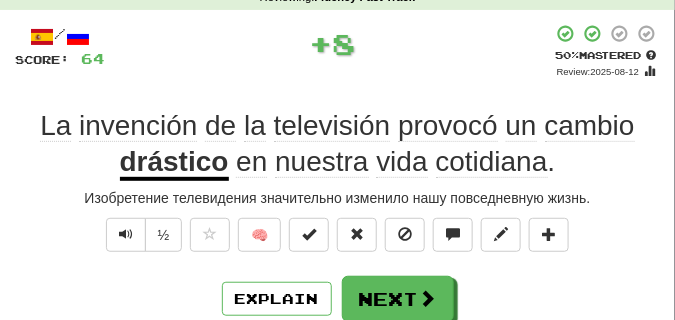 scroll, scrollTop: 100, scrollLeft: 0, axis: vertical 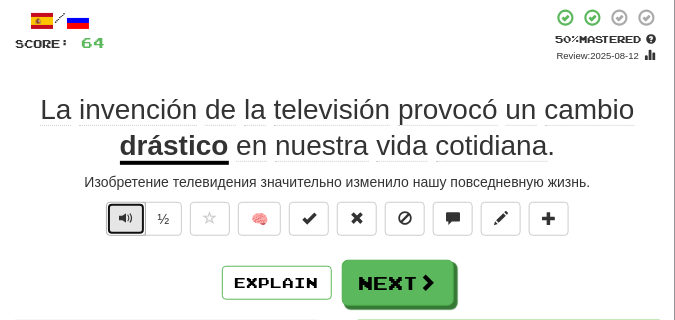 click at bounding box center [126, 219] 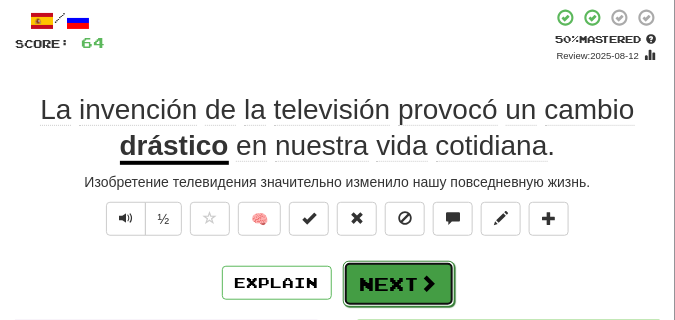 click on "Next" at bounding box center (399, 284) 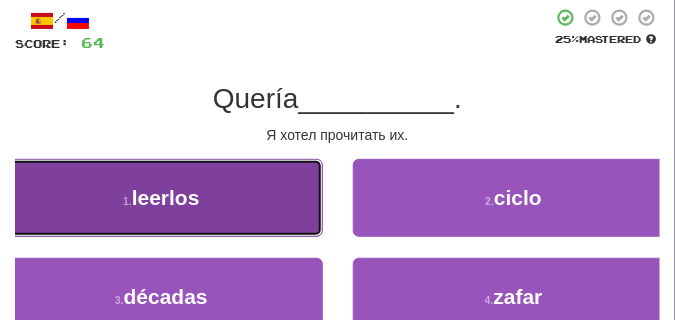 click on "[NUMBER] . leerlos" at bounding box center (161, 198) 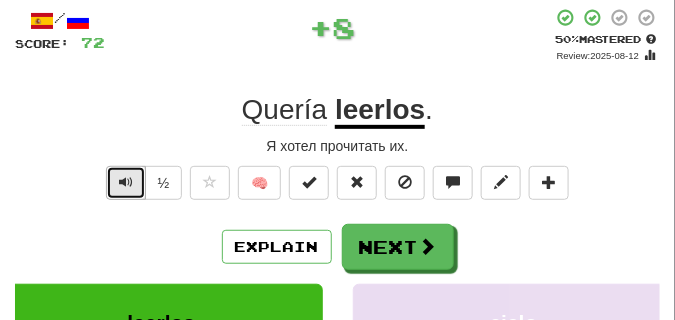 click at bounding box center (126, 182) 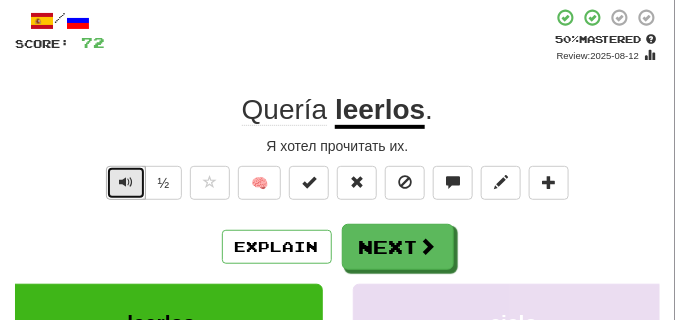 click at bounding box center [126, 182] 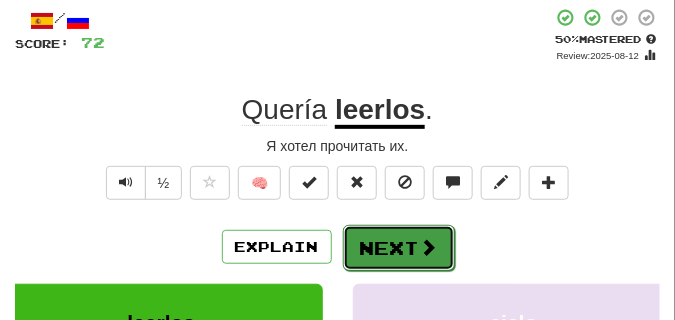 click on "Next" at bounding box center (399, 248) 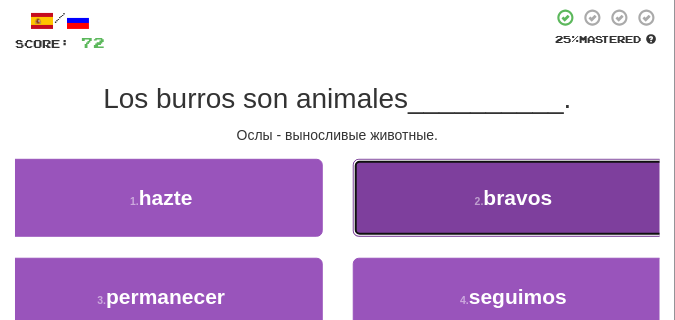 click on "[NUMBER] . bravos" at bounding box center [514, 198] 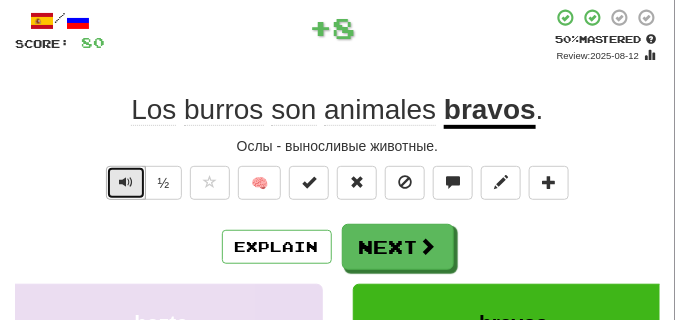 click at bounding box center (126, 182) 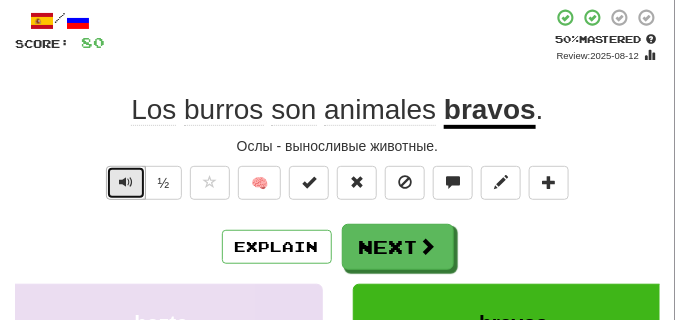 click at bounding box center (126, 182) 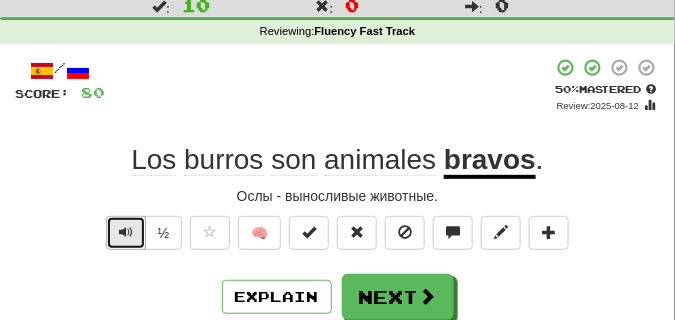 click at bounding box center (126, 232) 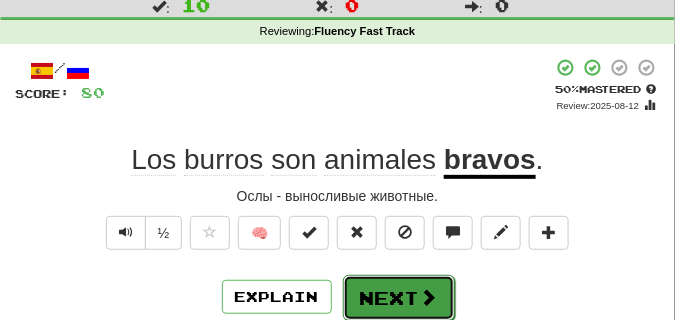 click on "Next" at bounding box center [399, 298] 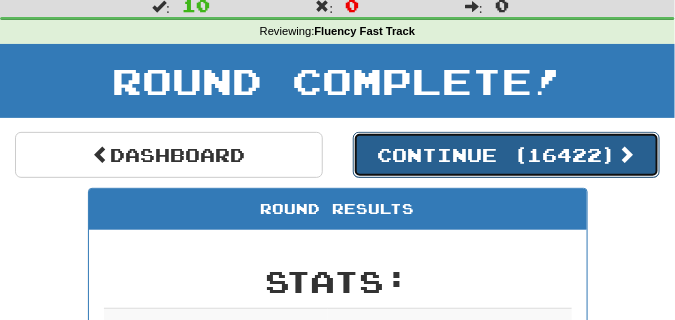 click on "Continue ( [NUMBER] )" at bounding box center [507, 155] 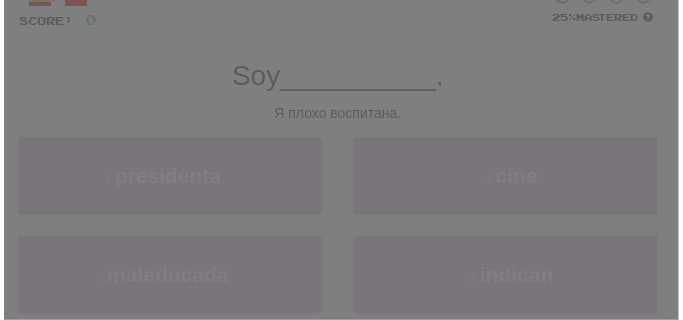 scroll, scrollTop: 50, scrollLeft: 0, axis: vertical 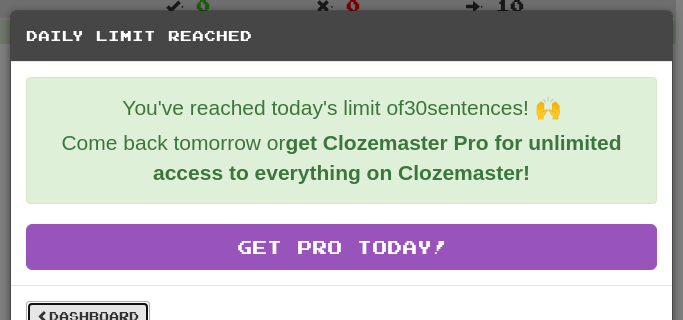 click on "Dashboard" at bounding box center (88, 316) 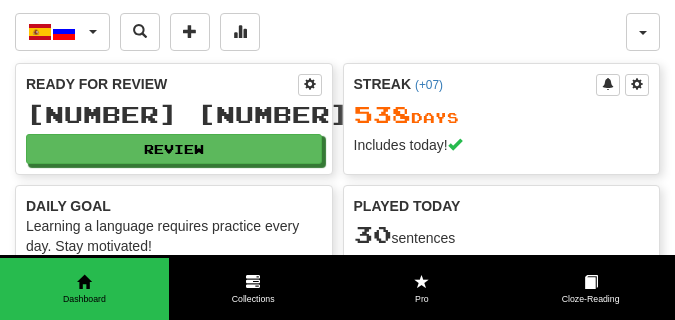 scroll, scrollTop: 0, scrollLeft: 0, axis: both 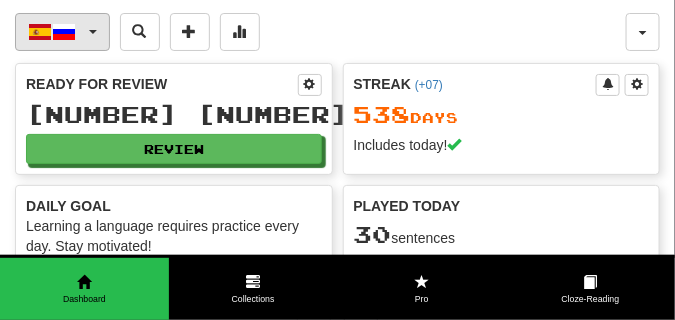 click at bounding box center (93, 32) 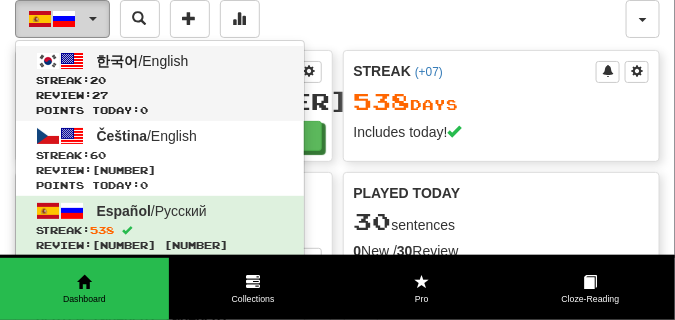 scroll, scrollTop: 0, scrollLeft: 0, axis: both 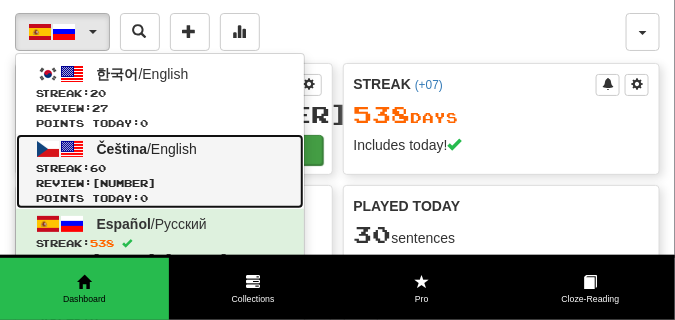 click on "Čeština" at bounding box center (122, 149) 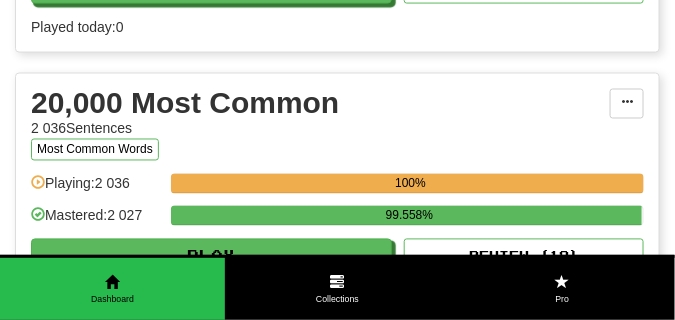 scroll, scrollTop: 1900, scrollLeft: 0, axis: vertical 